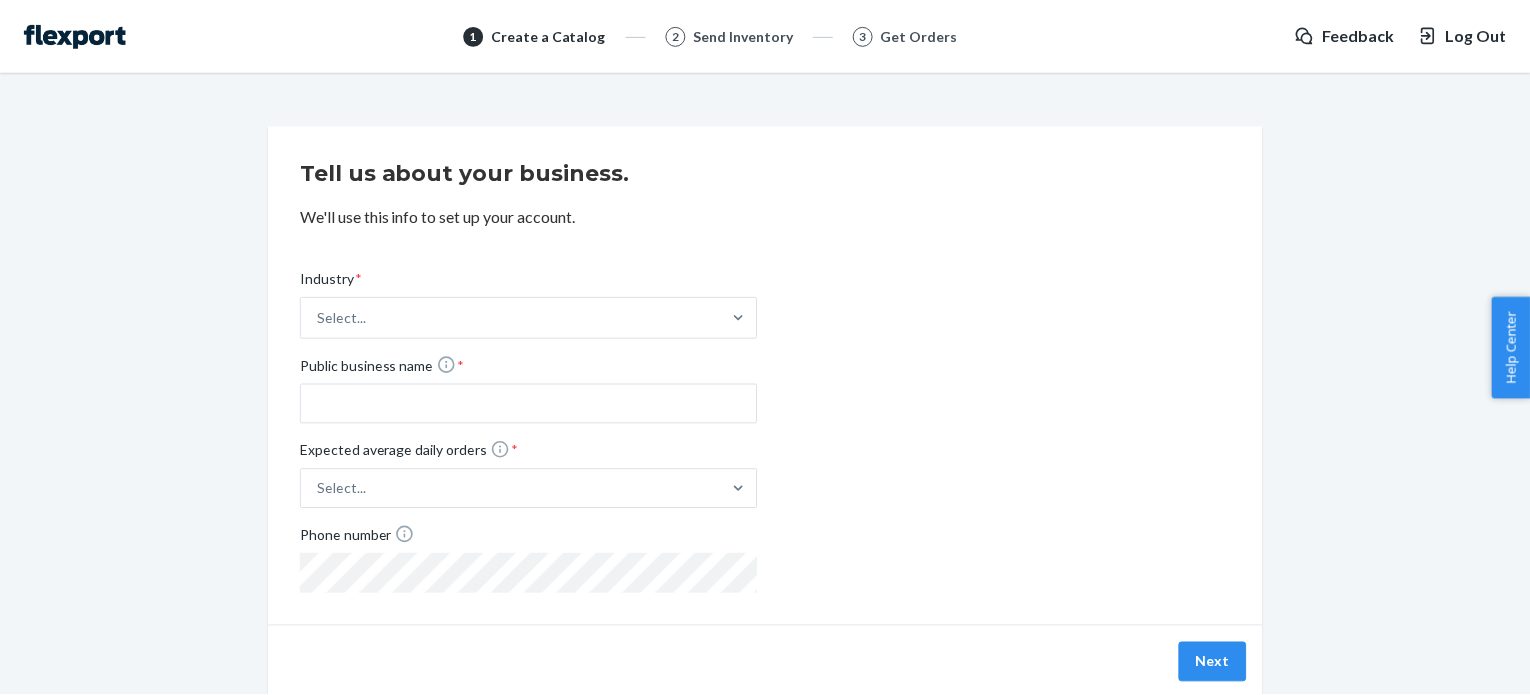 scroll, scrollTop: 0, scrollLeft: 0, axis: both 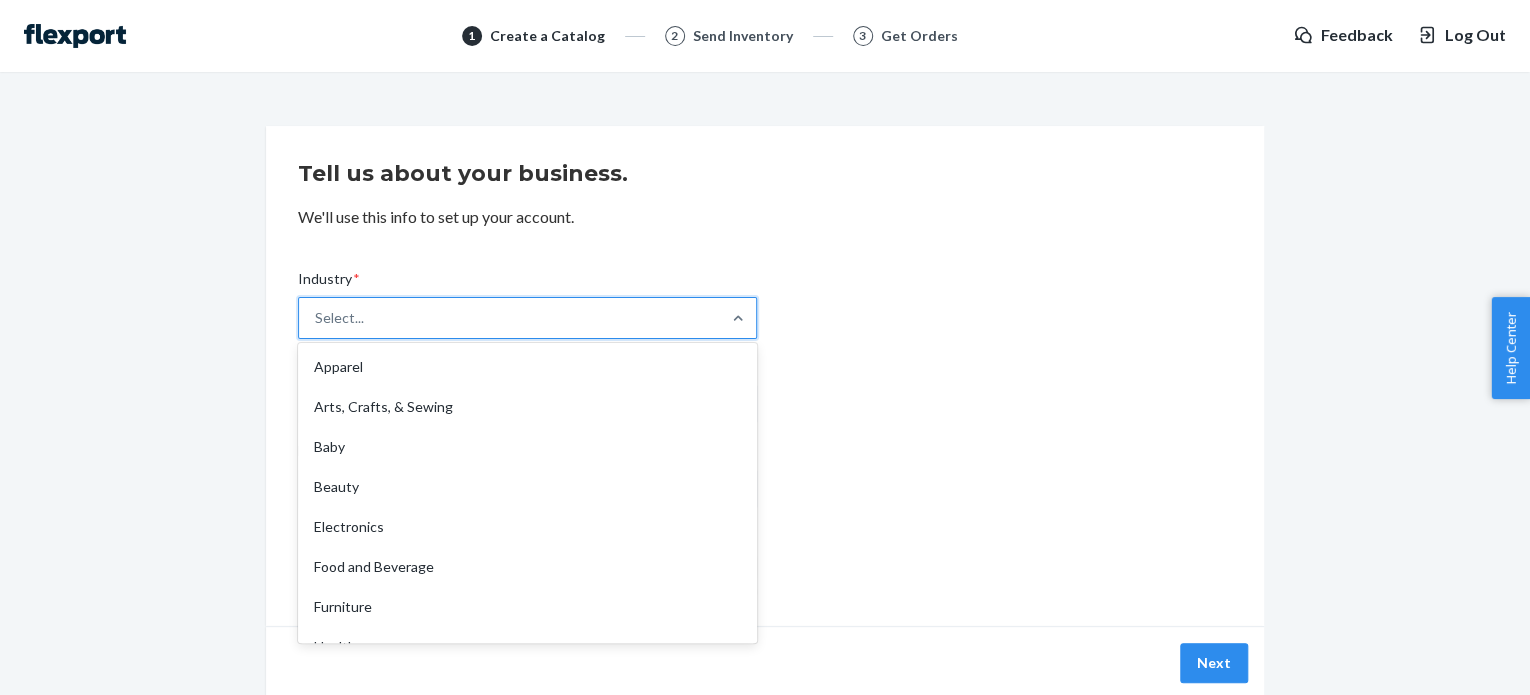 click on "Select..." at bounding box center (509, 318) 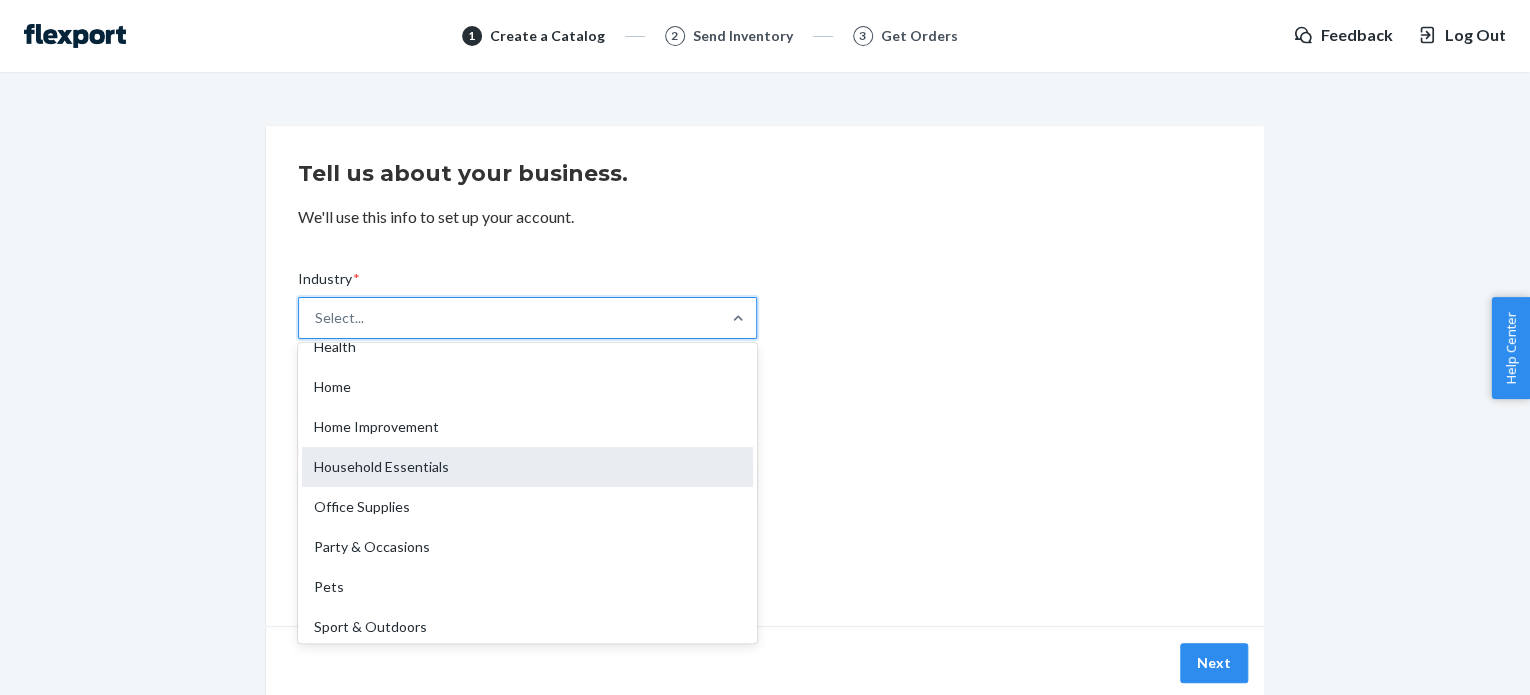 scroll, scrollTop: 468, scrollLeft: 0, axis: vertical 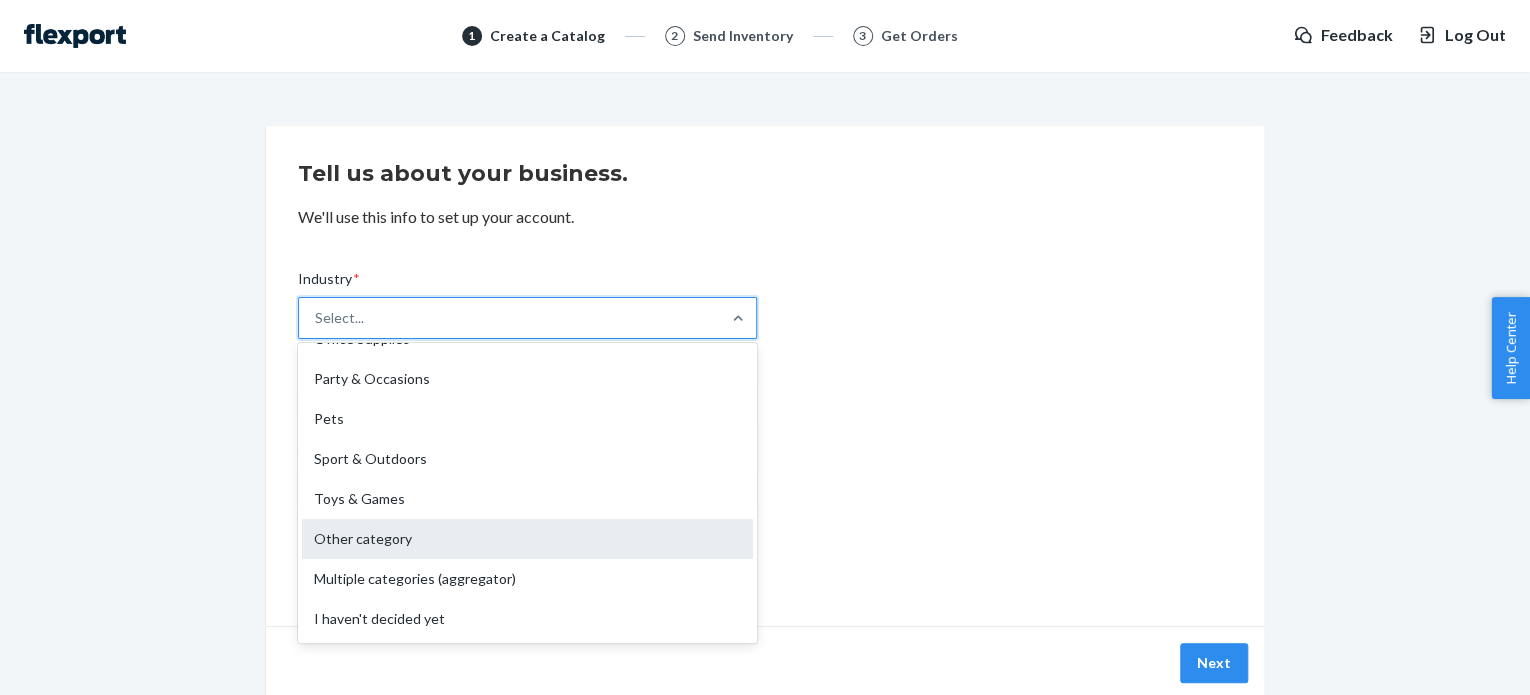 click on "Other category" at bounding box center [527, 539] 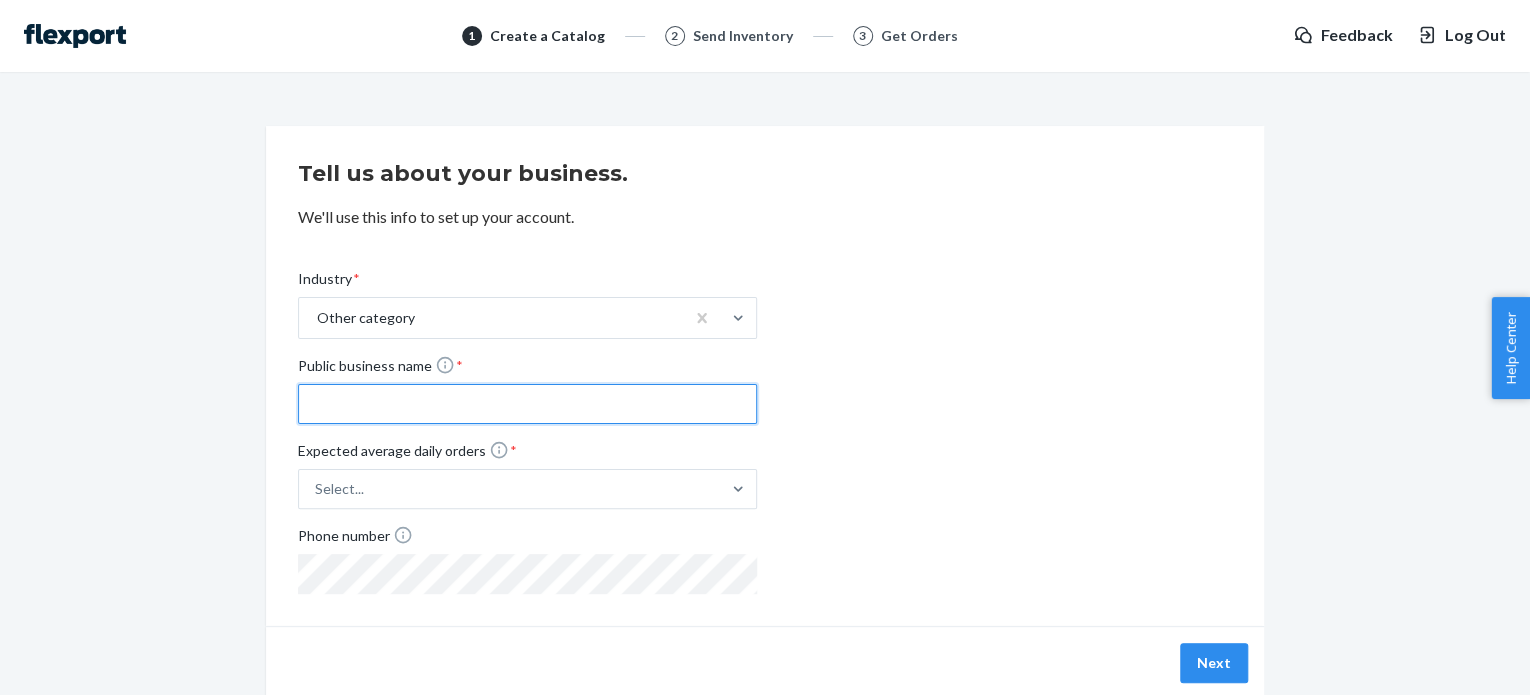 click on "Public business name    *" at bounding box center (527, 404) 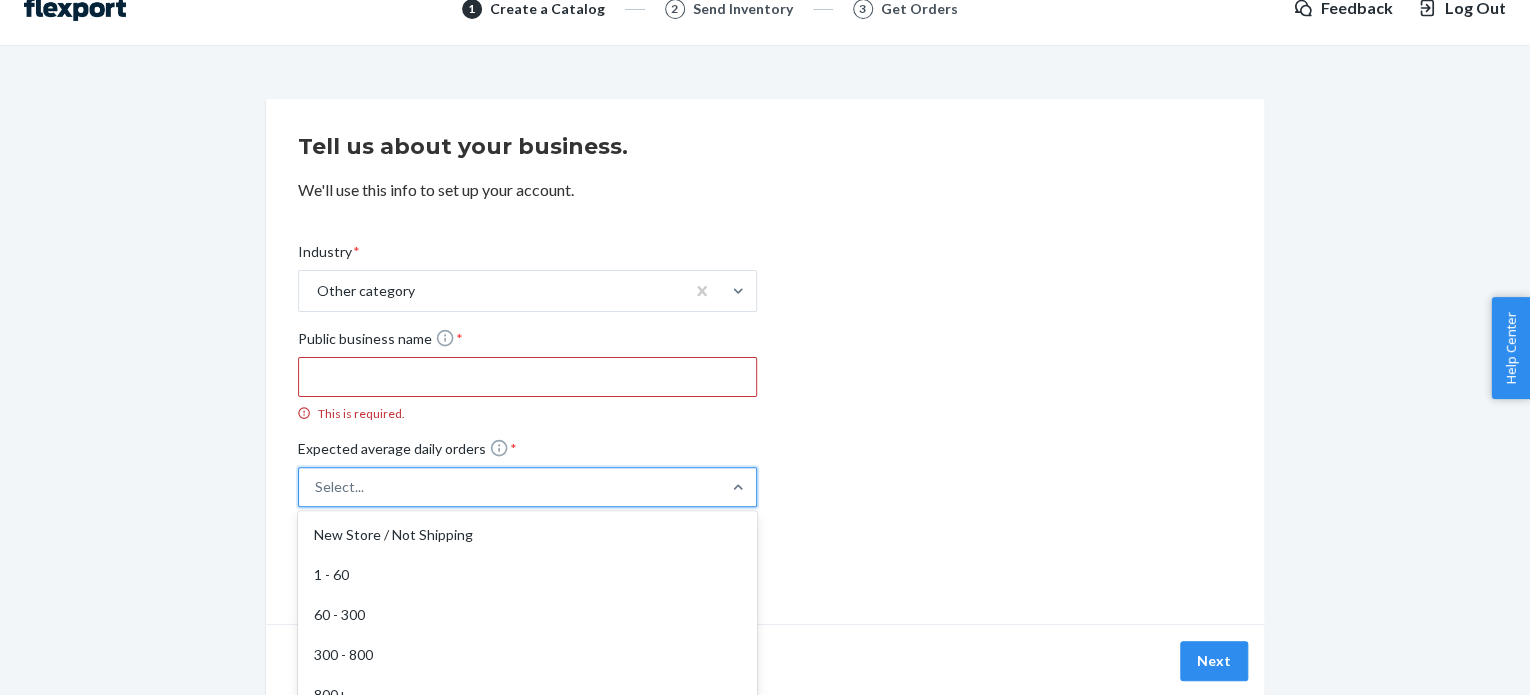 click on "Select..." at bounding box center (509, 487) 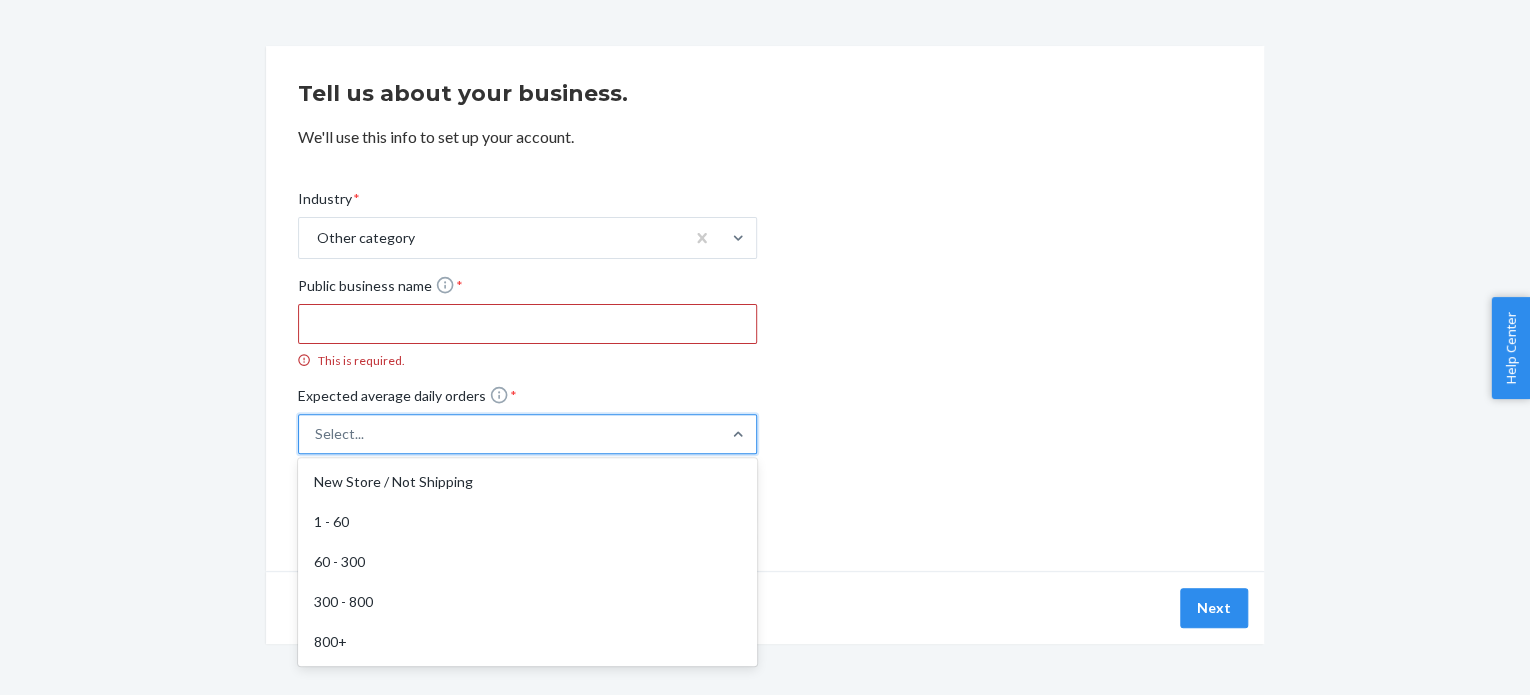 scroll, scrollTop: 107, scrollLeft: 0, axis: vertical 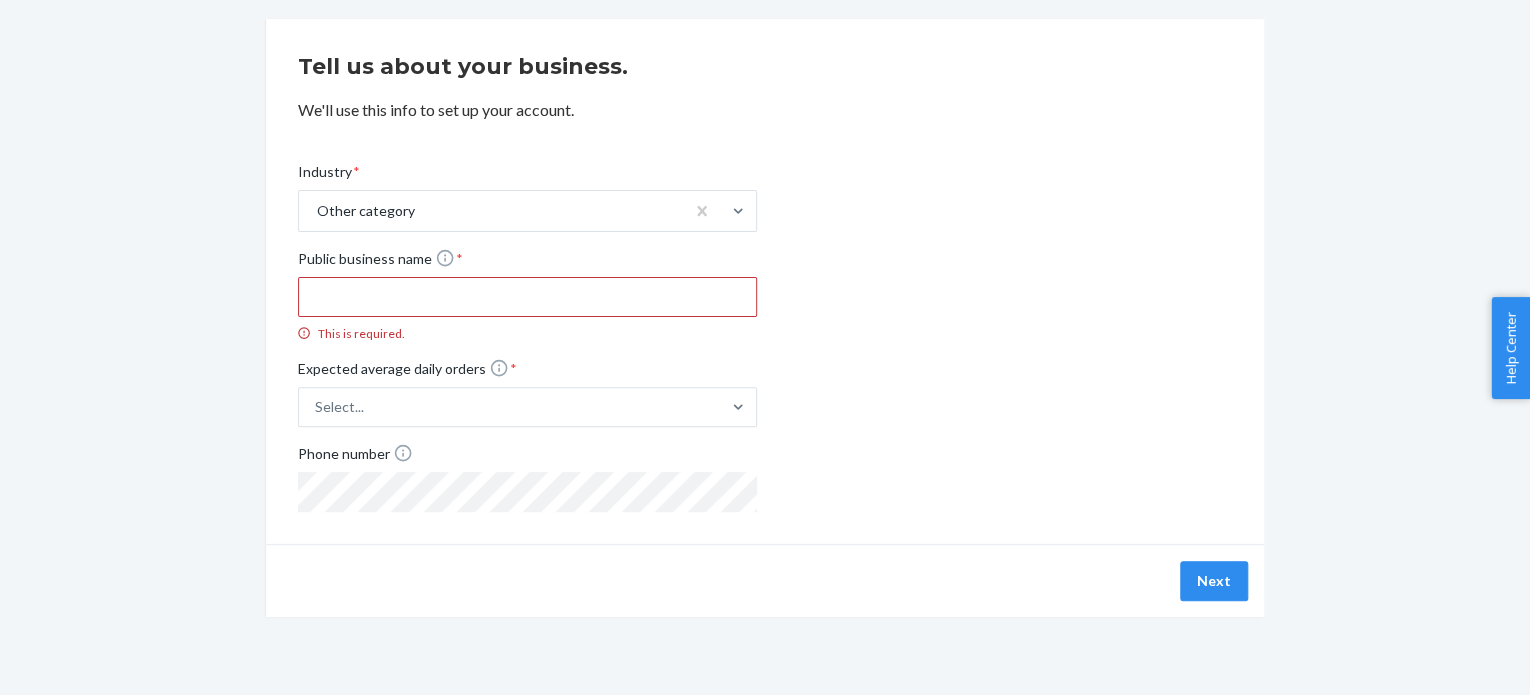 click on "Tell us about your business. We'll use this info to set up your account. Industry  * Other category Public business name    *   This is required. Expected average daily orders    * Select... Phone number   Next" at bounding box center (765, 318) 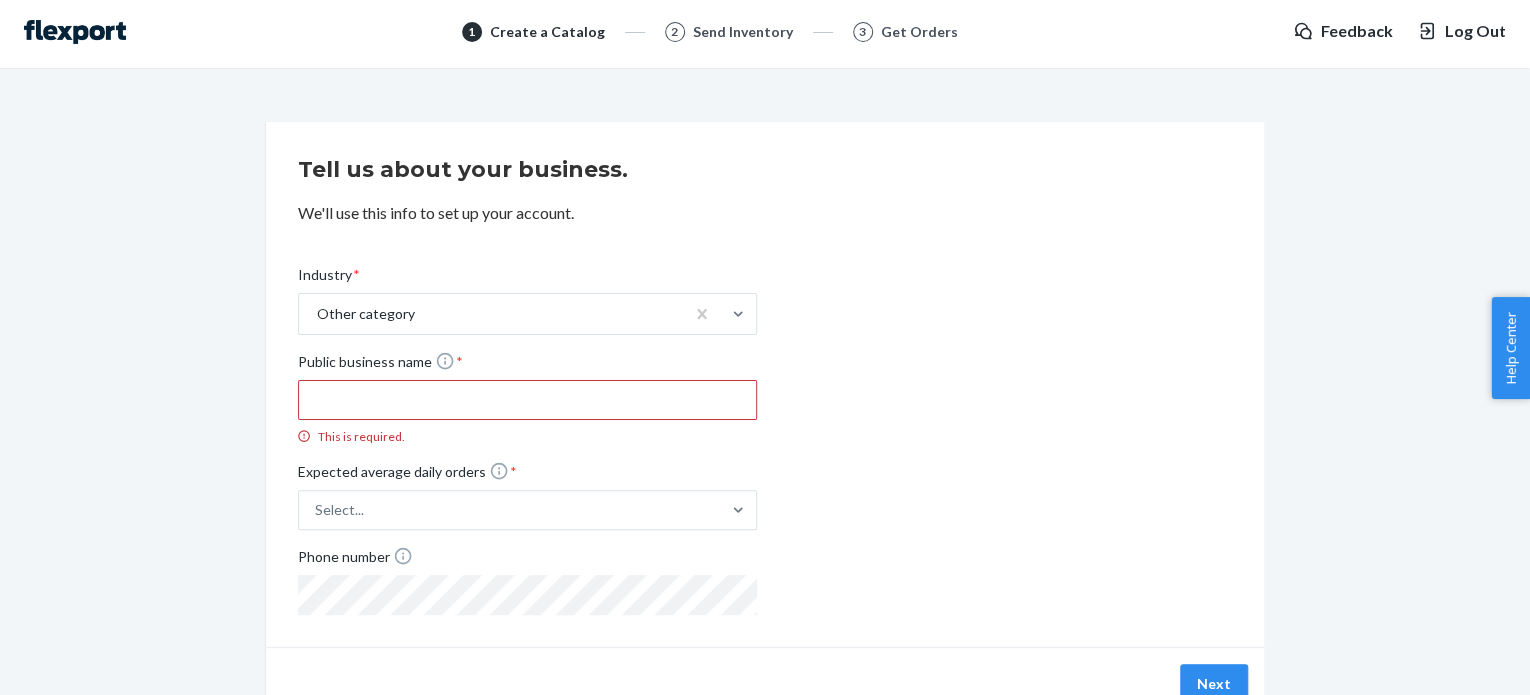 scroll, scrollTop: 0, scrollLeft: 0, axis: both 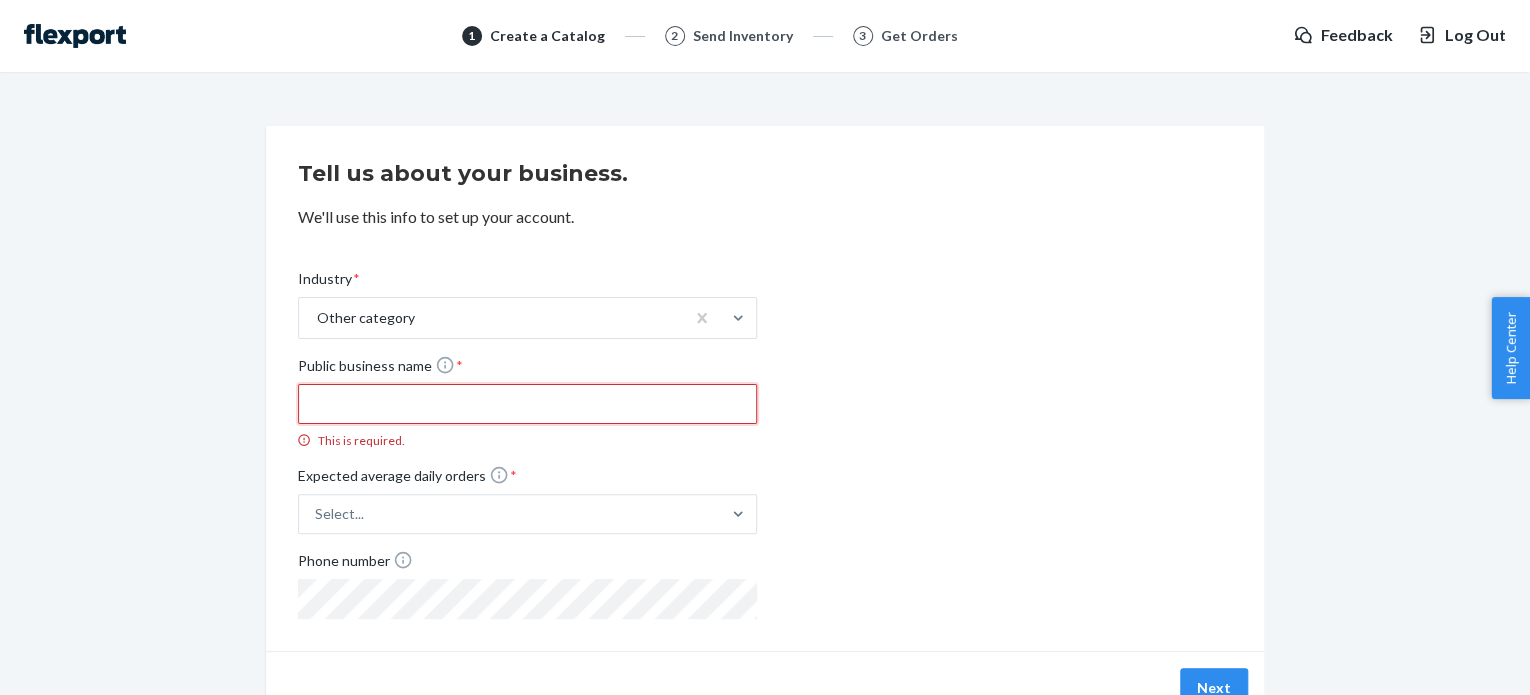 click on "Public business name    *   This is required." at bounding box center (527, 404) 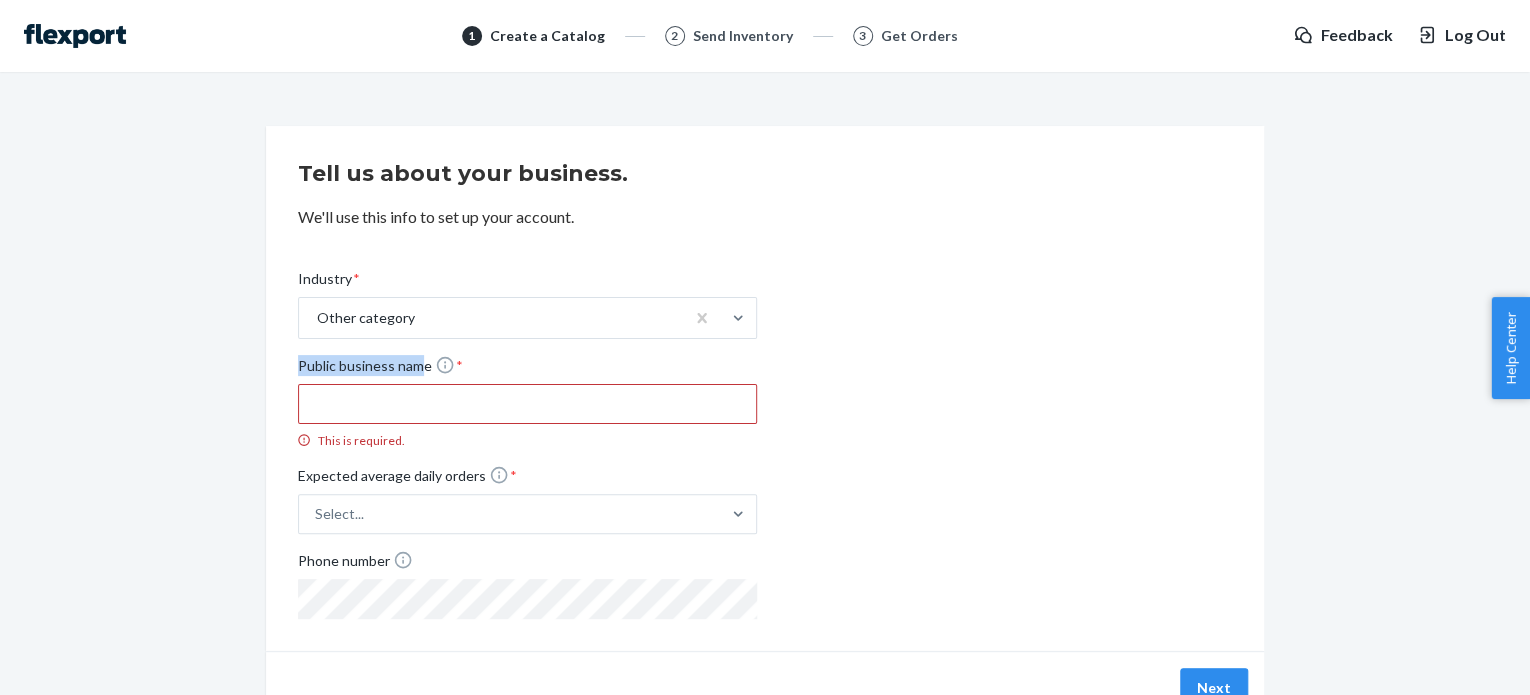 drag, startPoint x: 422, startPoint y: 362, endPoint x: 264, endPoint y: 363, distance: 158.00316 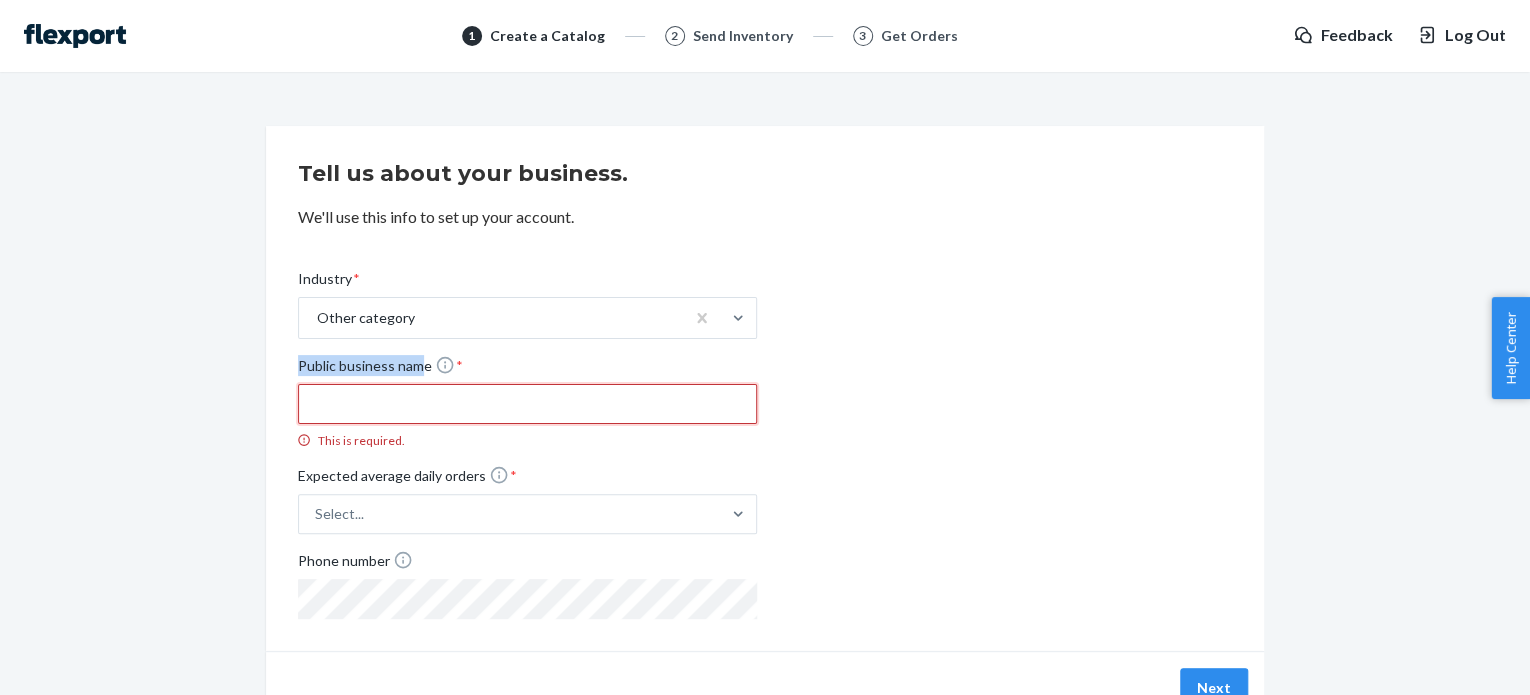 click on "Public business name    *   This is required." at bounding box center (527, 404) 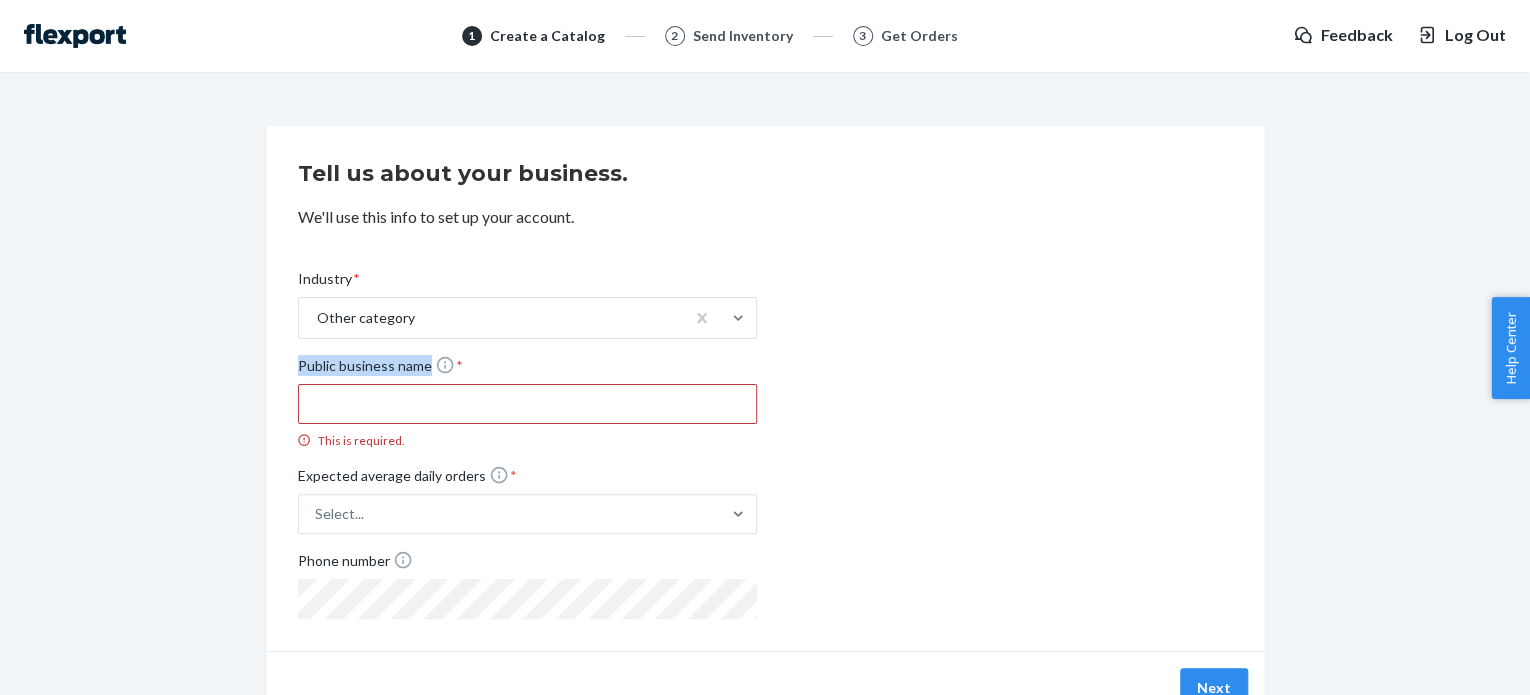 drag, startPoint x: 426, startPoint y: 363, endPoint x: 292, endPoint y: 349, distance: 134.72935 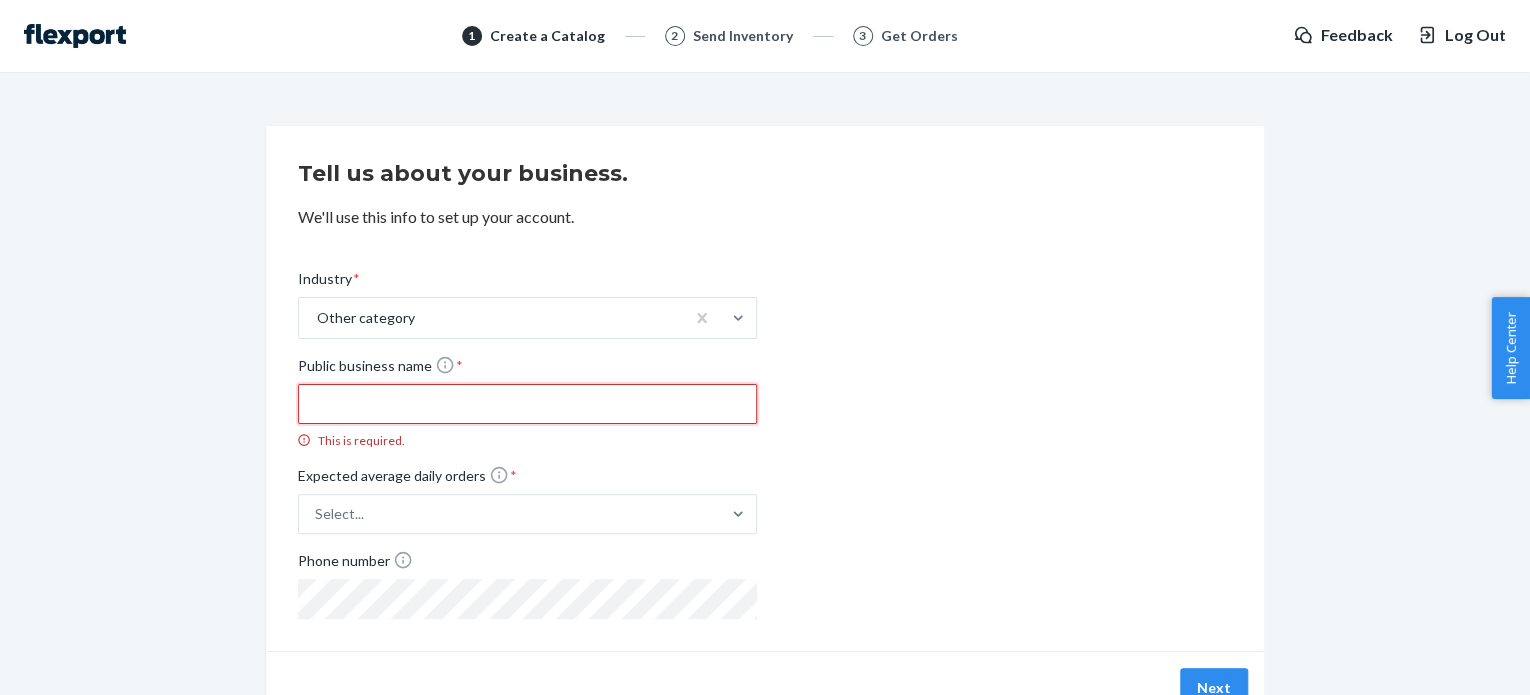 click on "Public business name    *   This is required." at bounding box center [527, 404] 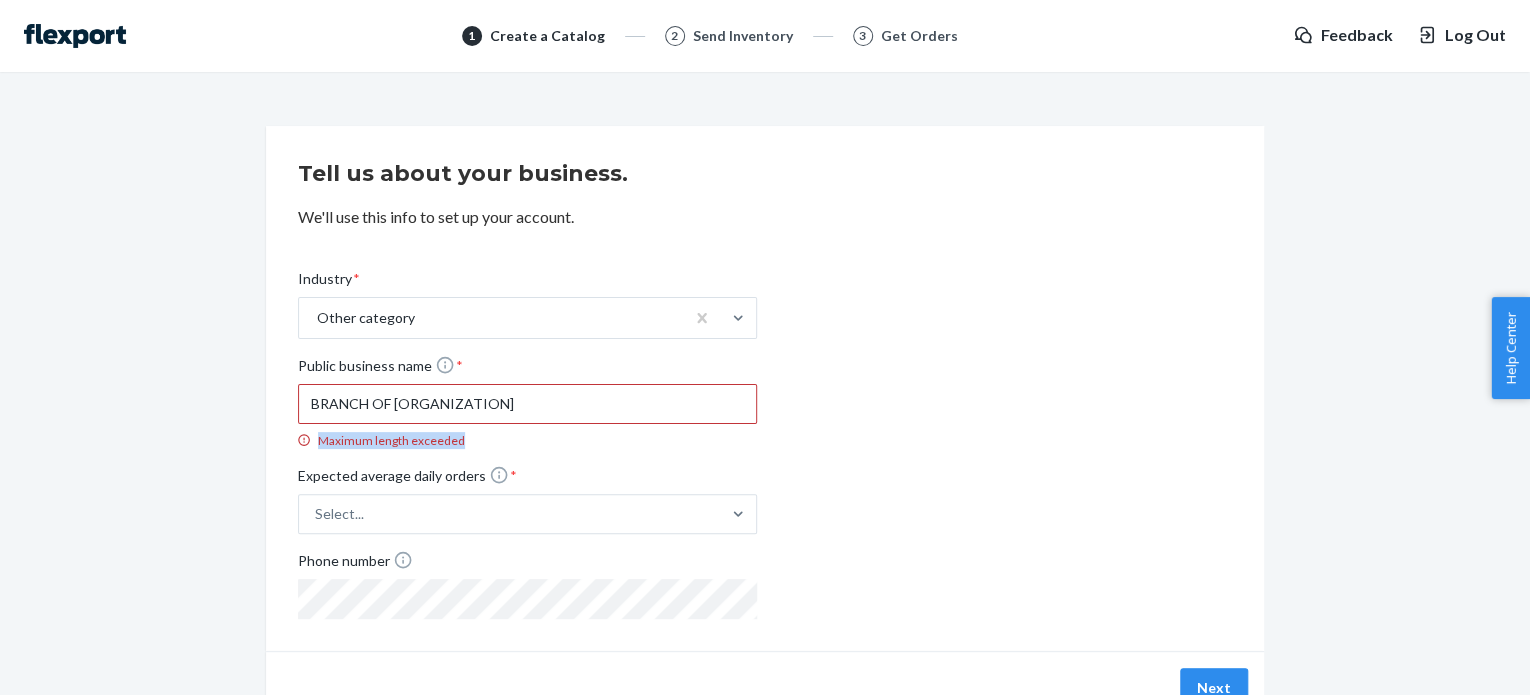 click on "Maximum length exceeded" at bounding box center (527, 440) 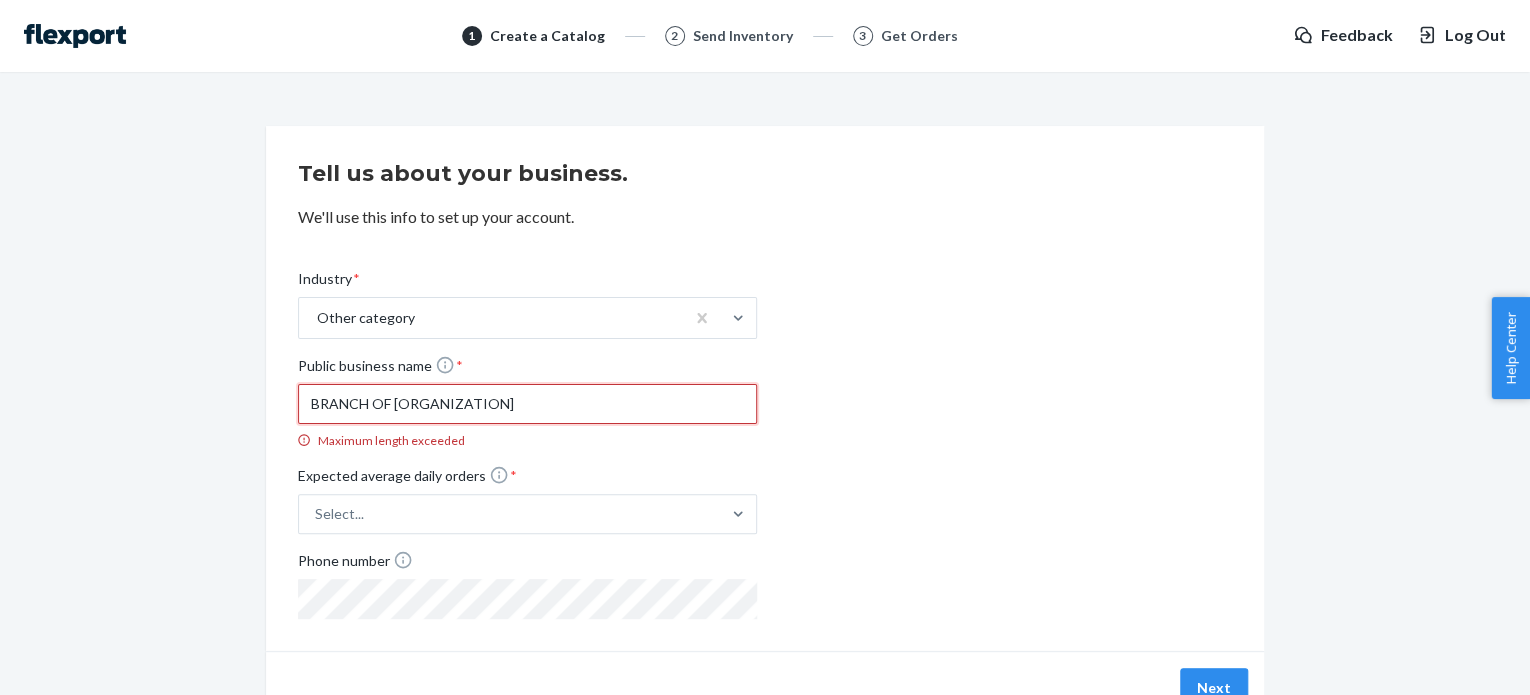 click on "BRANCH OF [ORGANIZATION]" at bounding box center (527, 404) 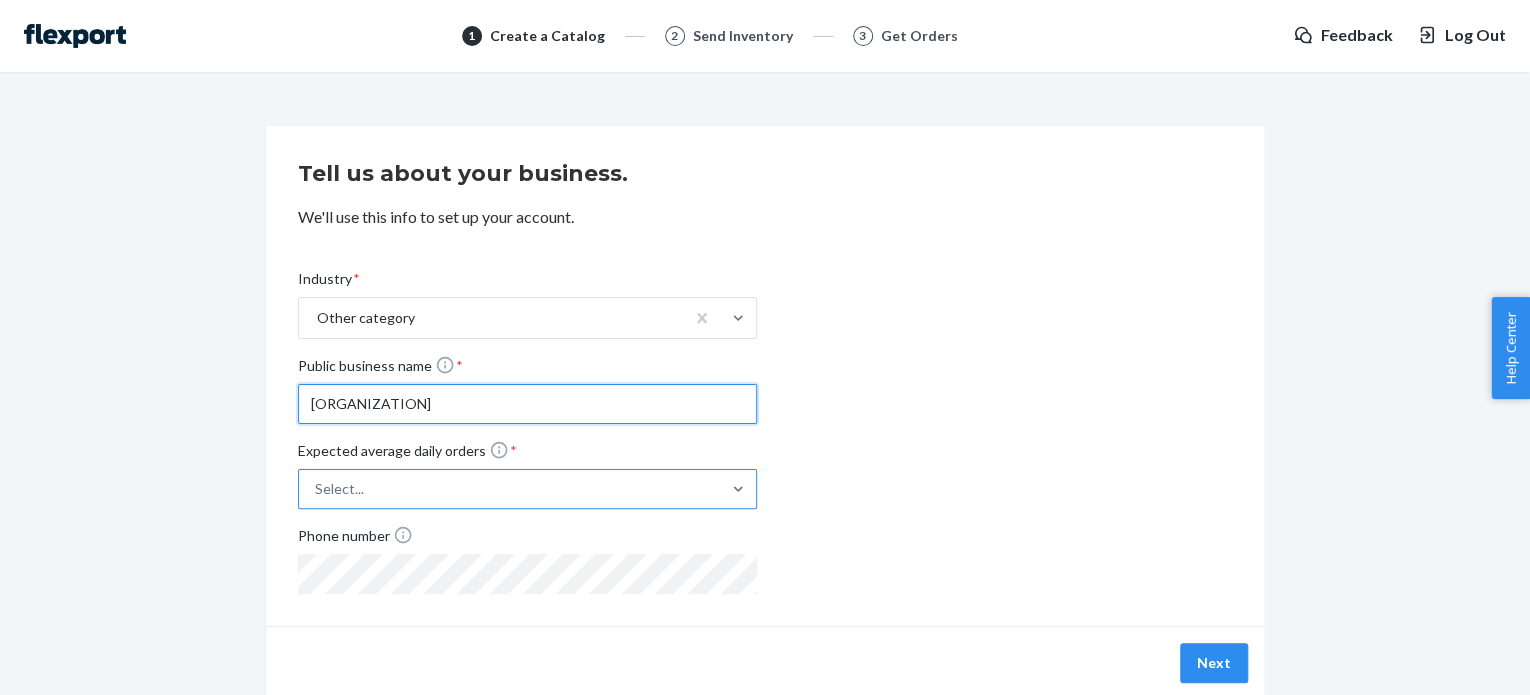 type on "[ORGANIZATION]" 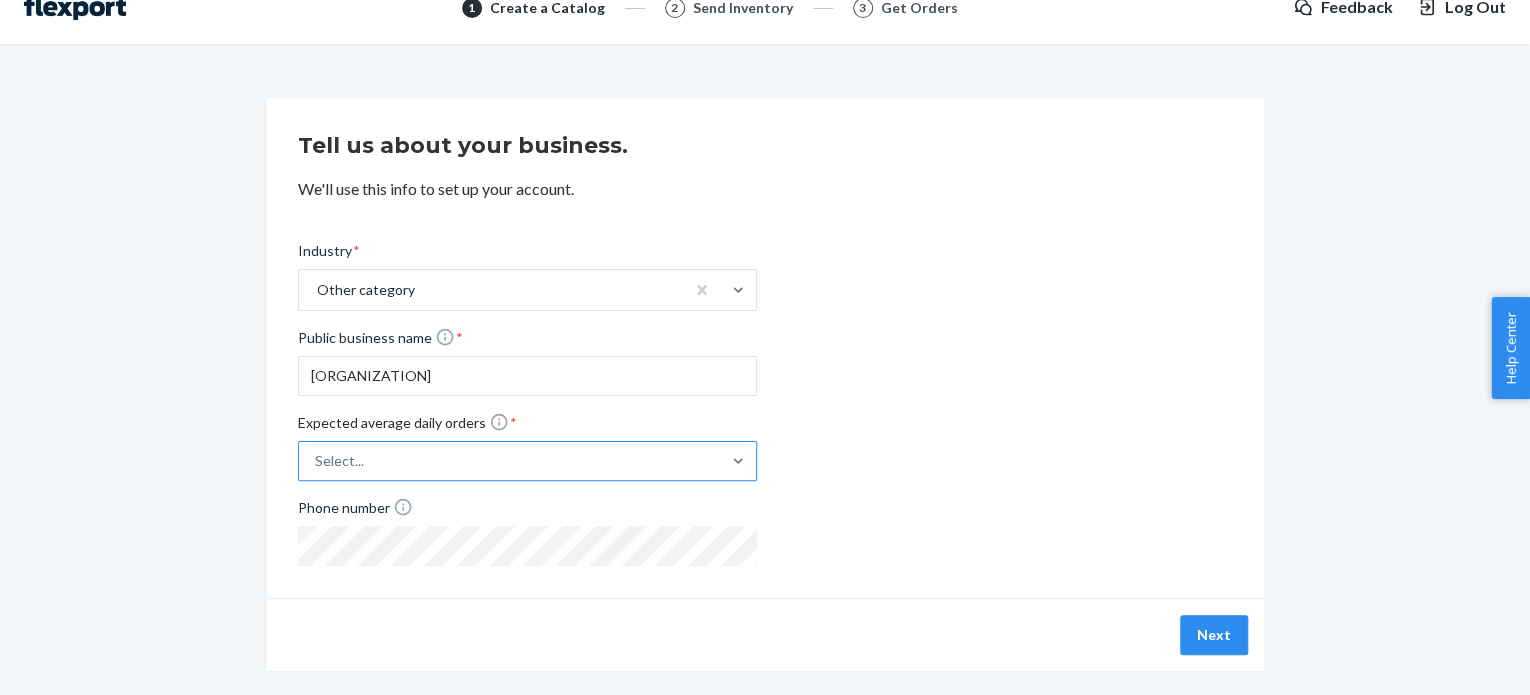 click on "Select..." at bounding box center [527, 290] 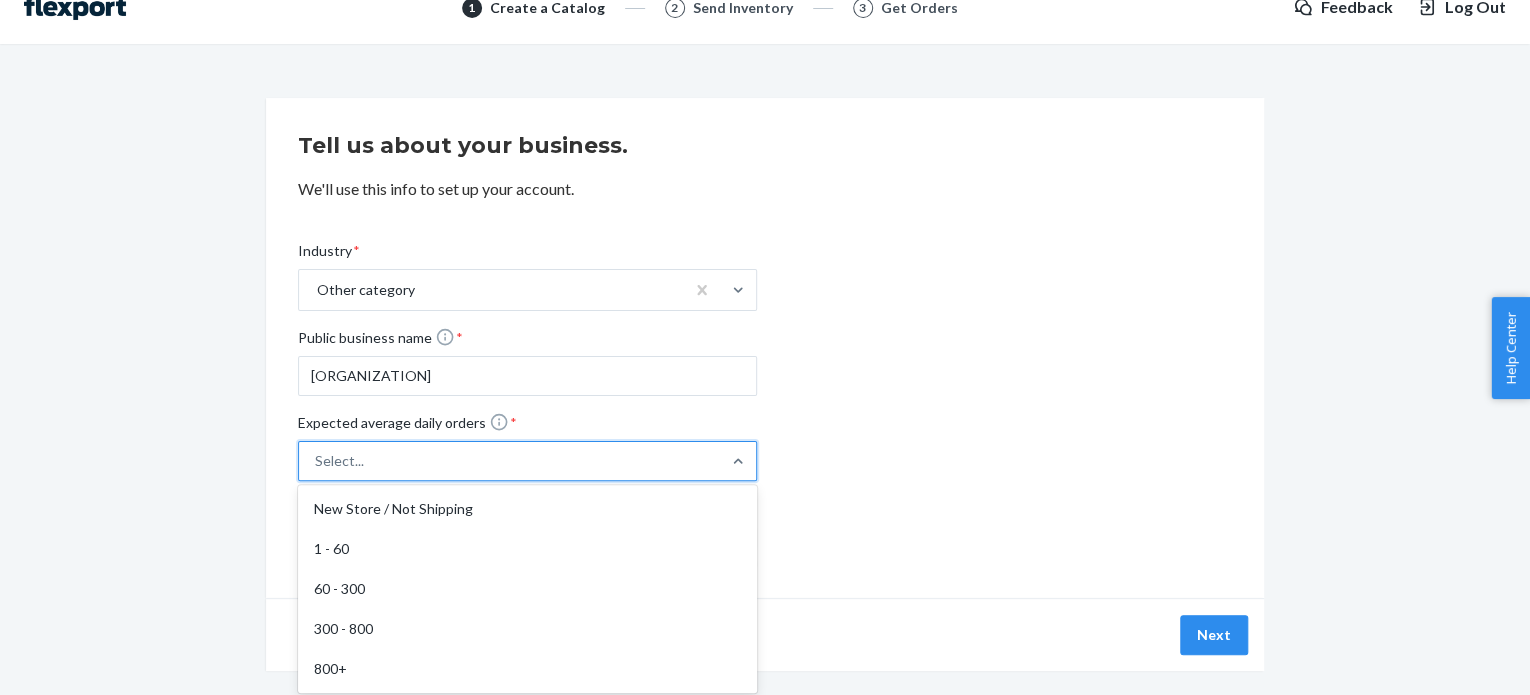 scroll, scrollTop: 32, scrollLeft: 0, axis: vertical 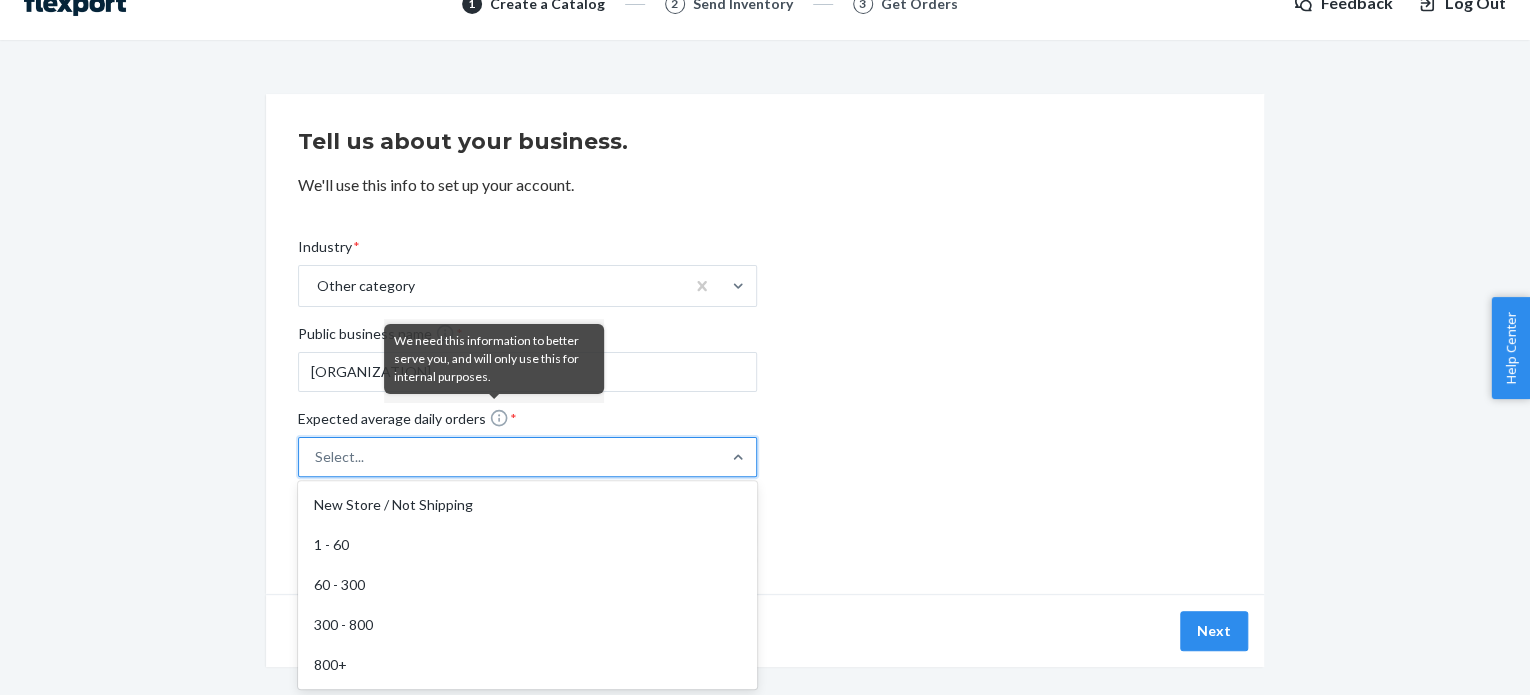 click at bounding box center (445, 333) 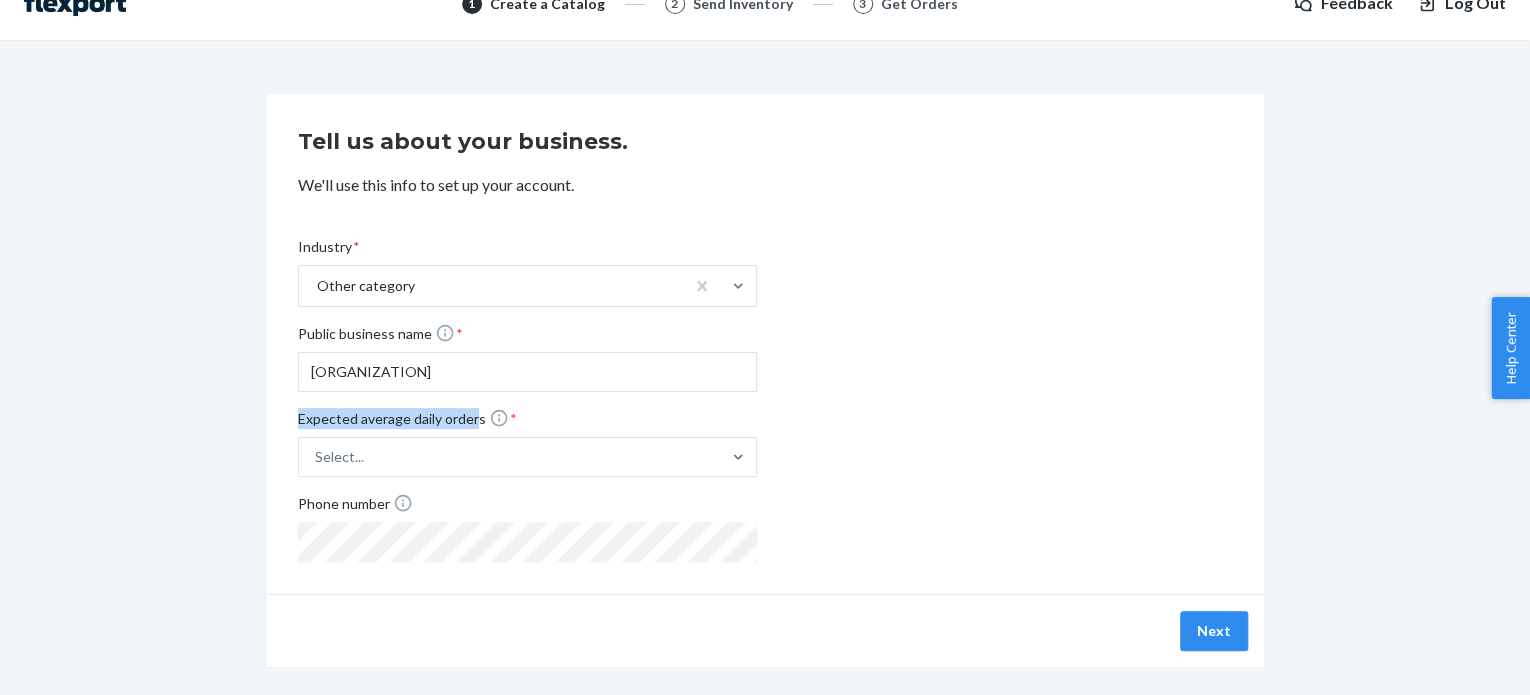 drag, startPoint x: 477, startPoint y: 419, endPoint x: 281, endPoint y: 416, distance: 196.02296 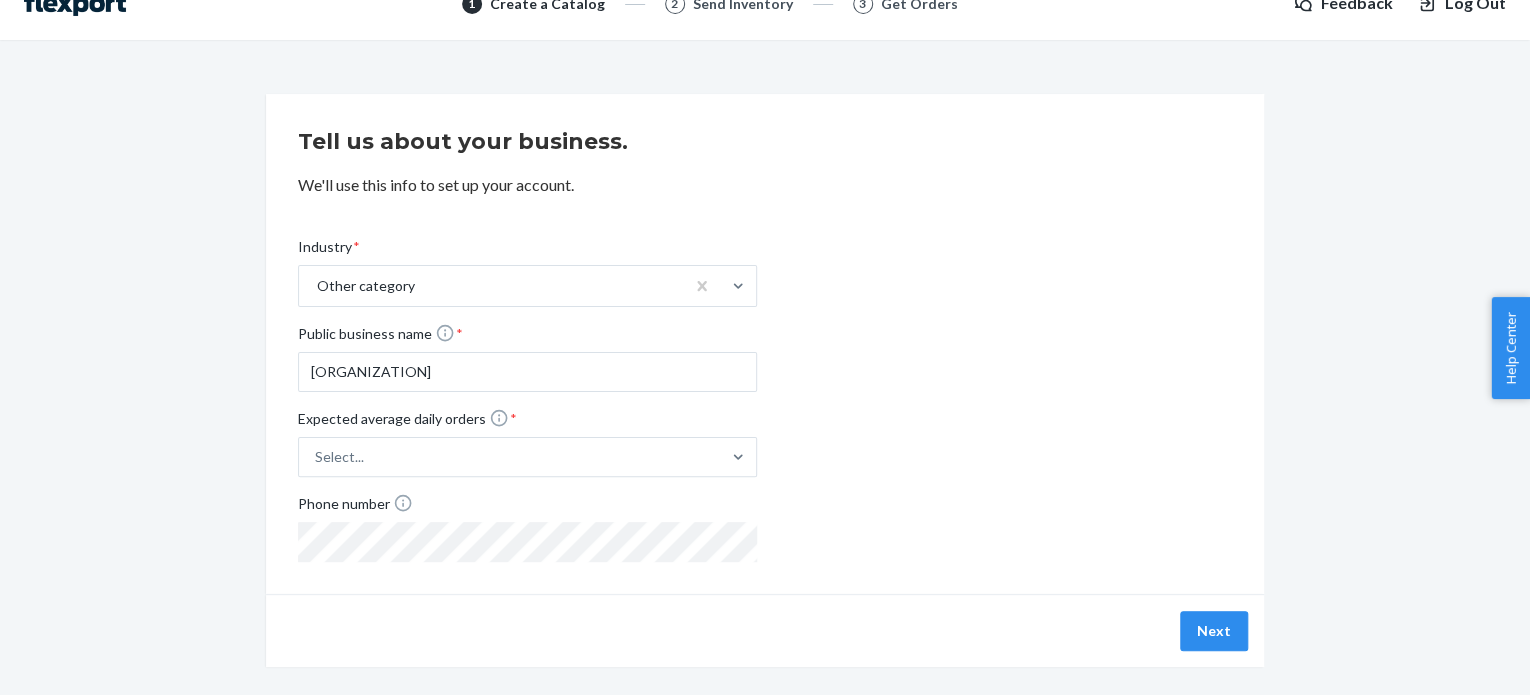 click on "Industry  * Other category Public business name    * [ORGANIZATION] Expected average daily orders    * Select... Phone number" at bounding box center (527, 399) 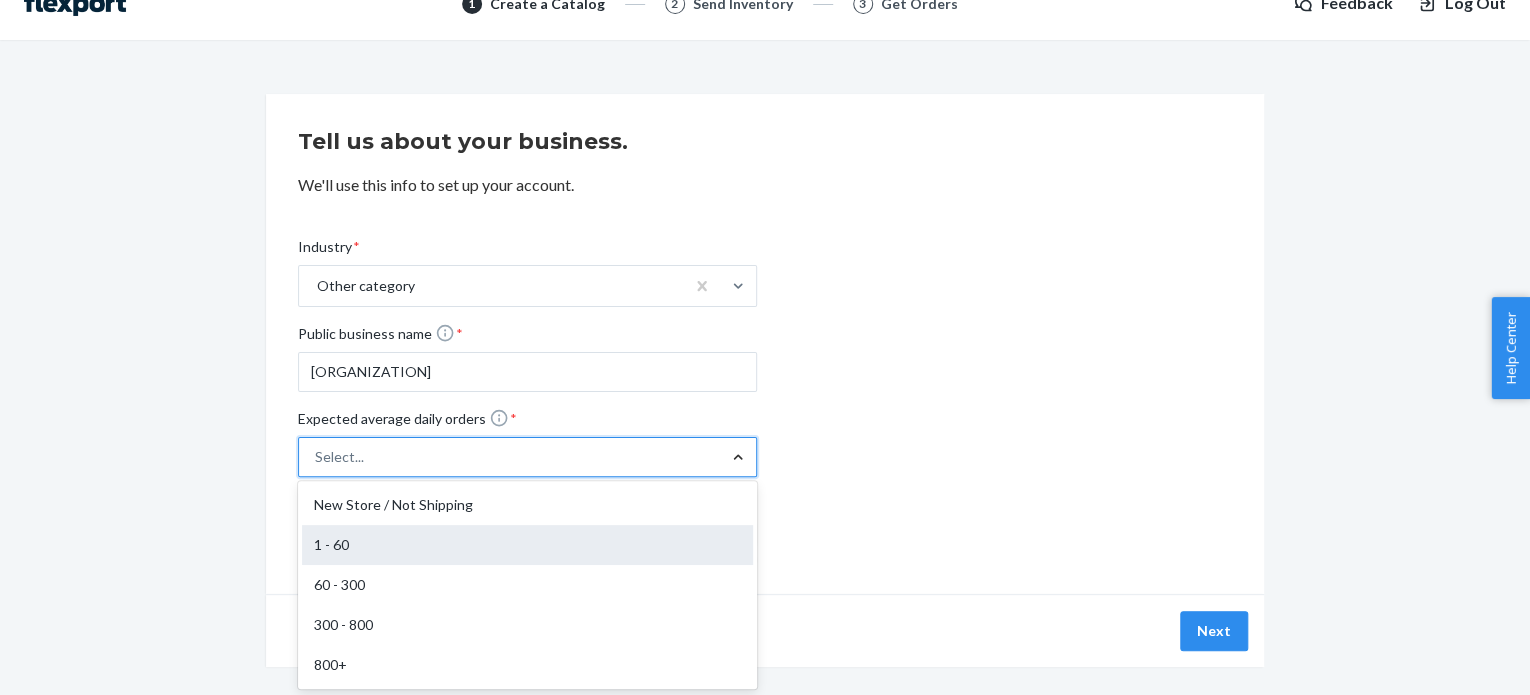 click on "1 - 60" at bounding box center (527, 545) 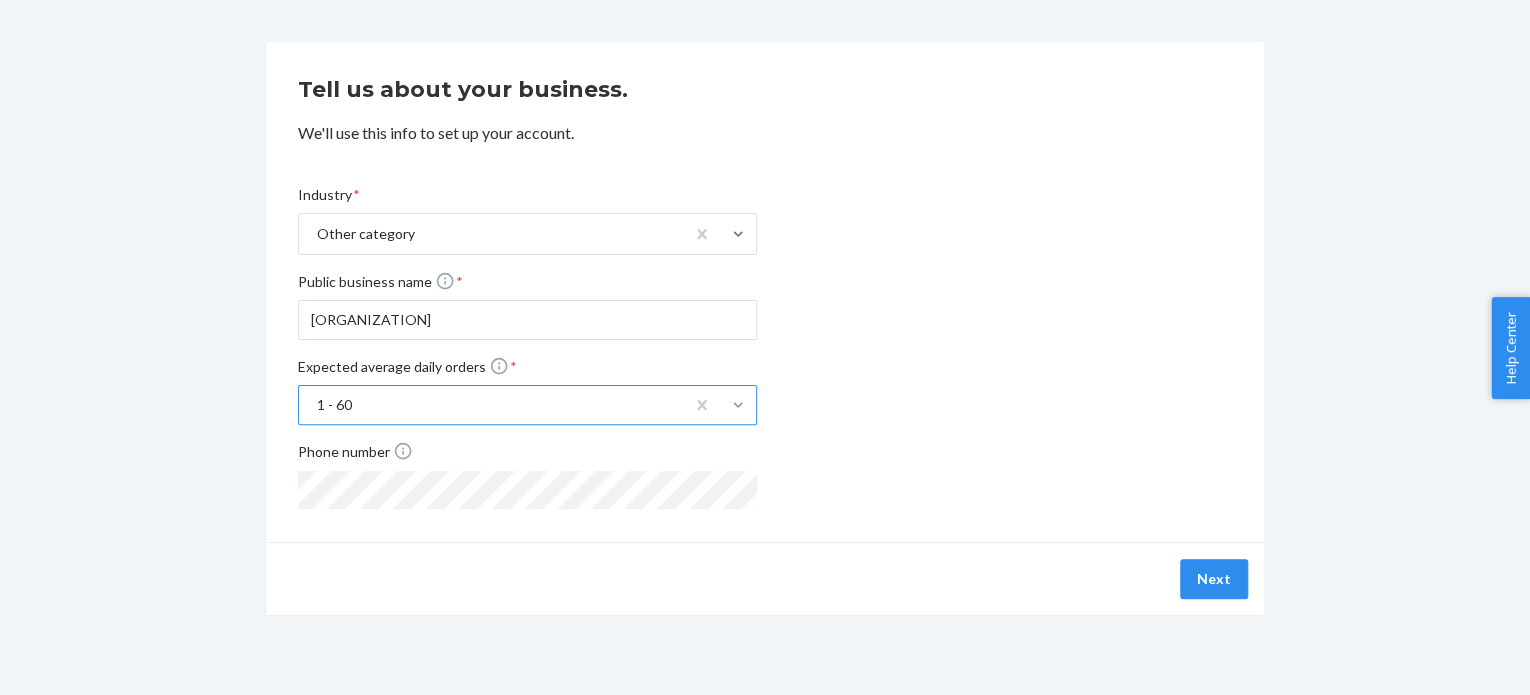 scroll, scrollTop: 82, scrollLeft: 0, axis: vertical 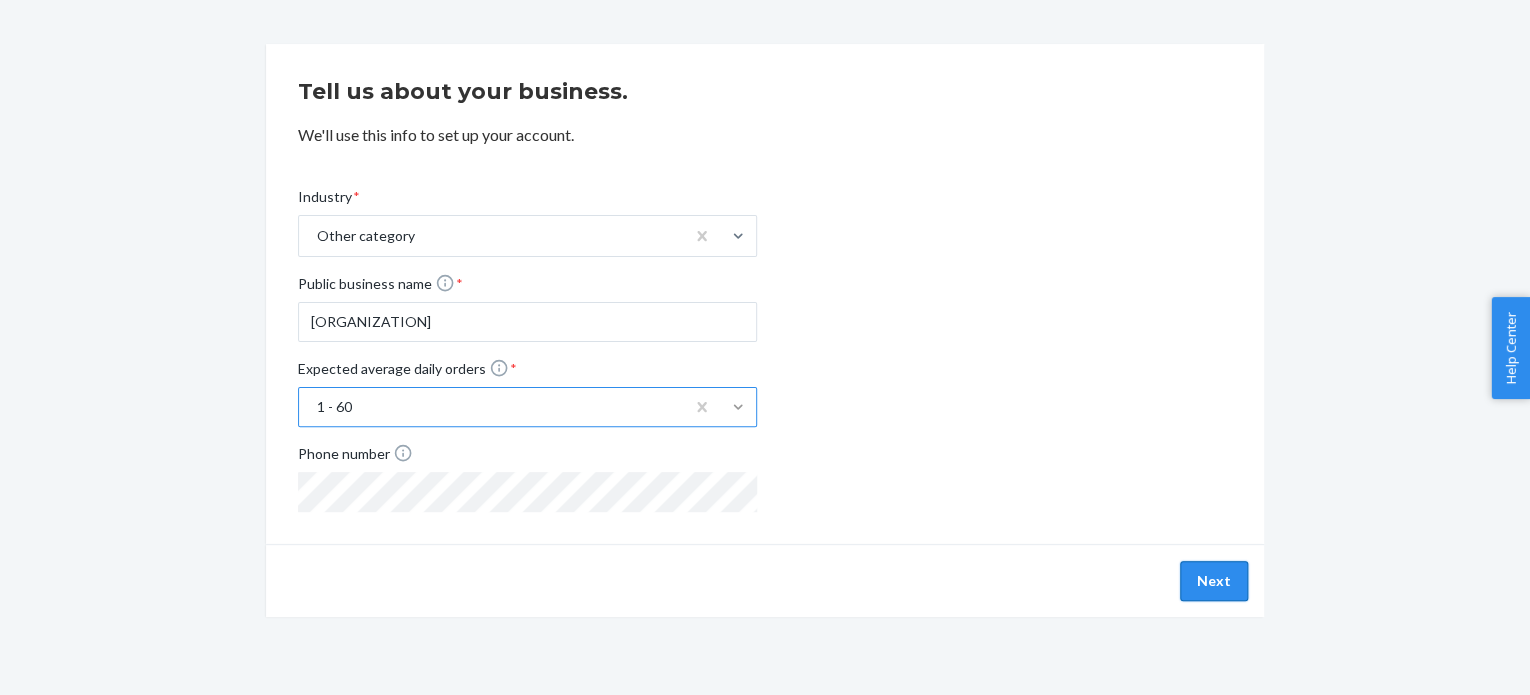 click on "Next" at bounding box center (1214, 581) 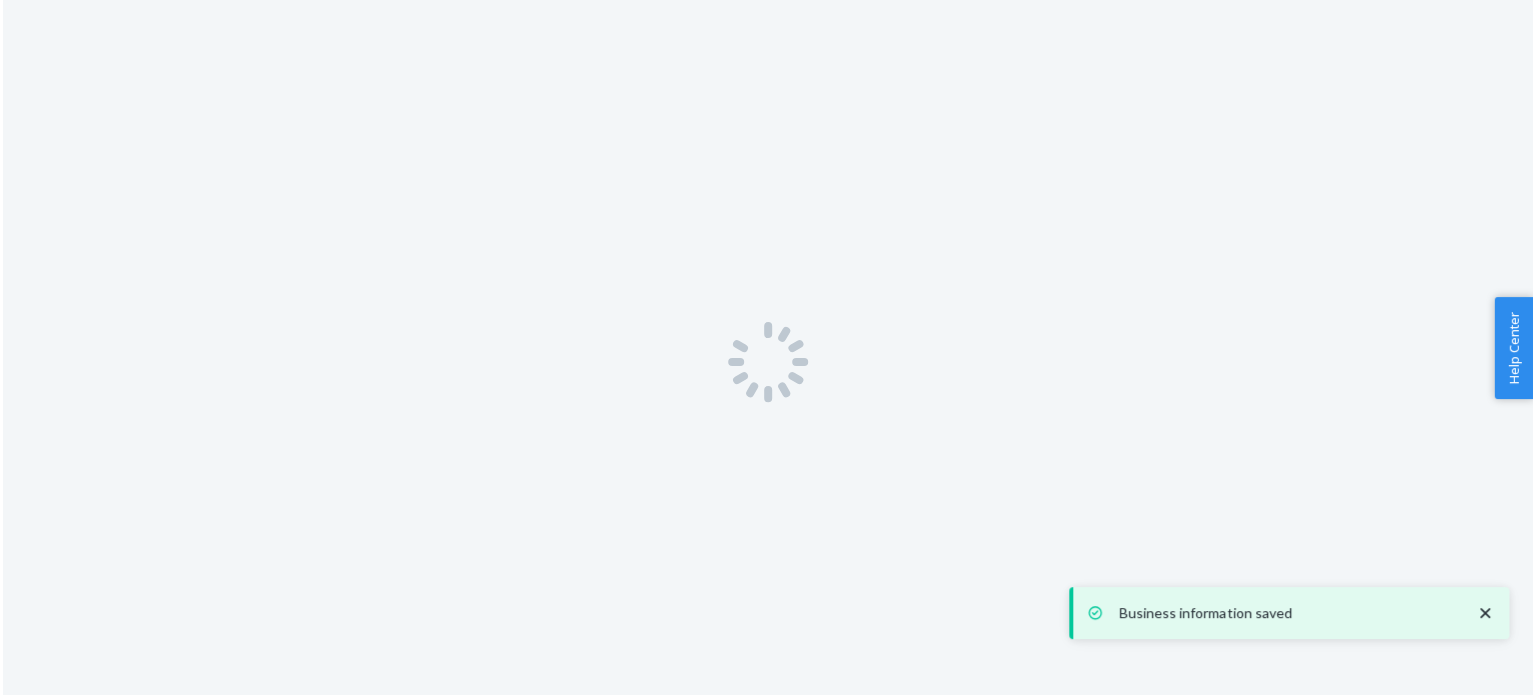 scroll, scrollTop: 0, scrollLeft: 0, axis: both 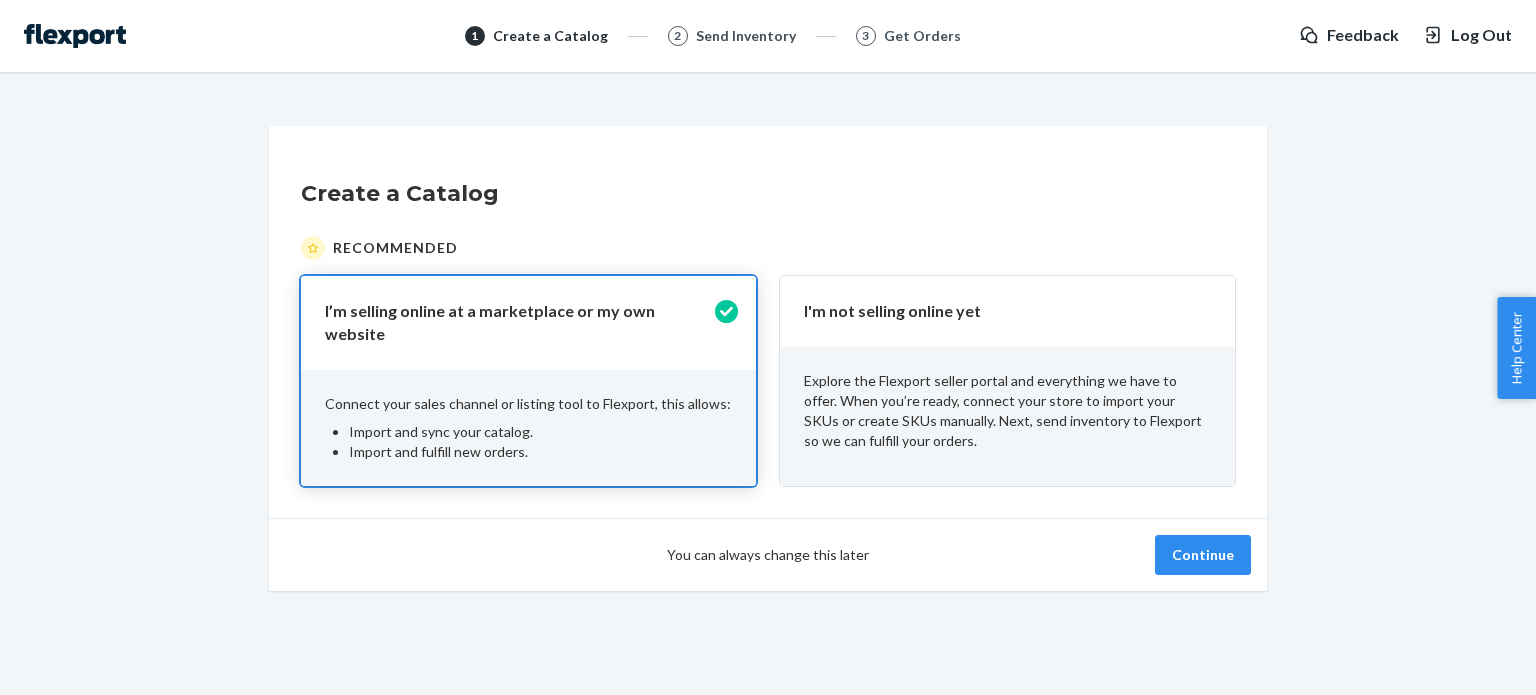click on "Explore the Flexport seller portal and everything we have to offer. When you’re ready, connect your store to import your SKUs or create SKUs manually. Next, send inventory to Flexport so we can fulfill your orders." at bounding box center (528, 428) 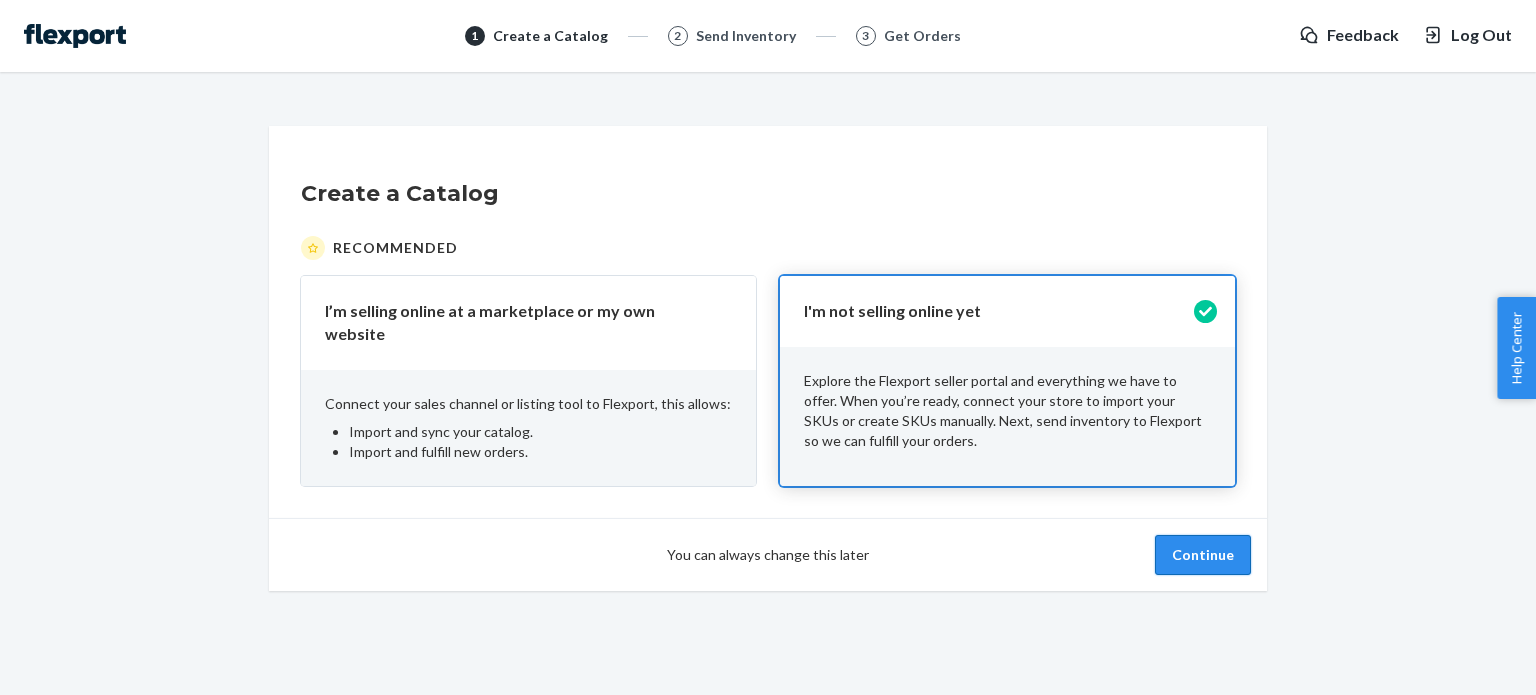click on "Continue" at bounding box center (1203, 555) 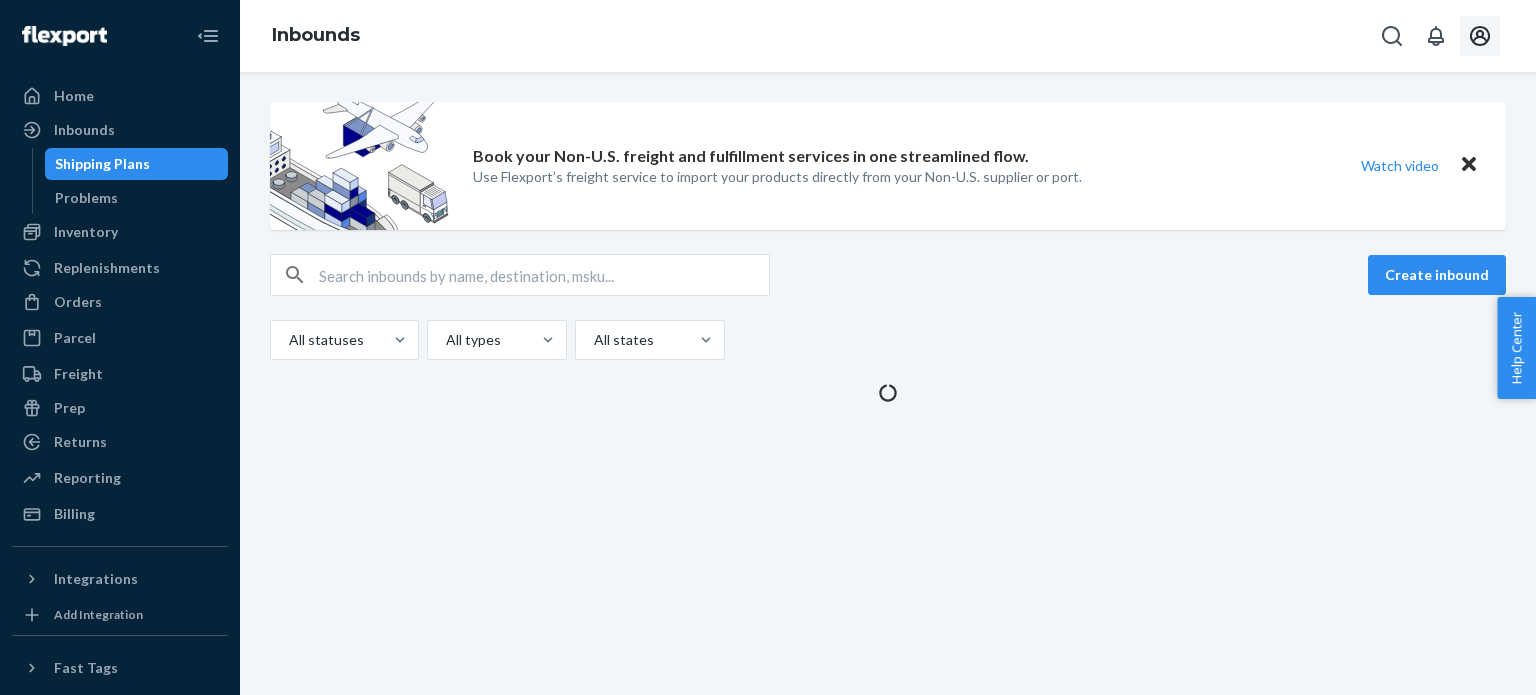click at bounding box center (1480, 36) 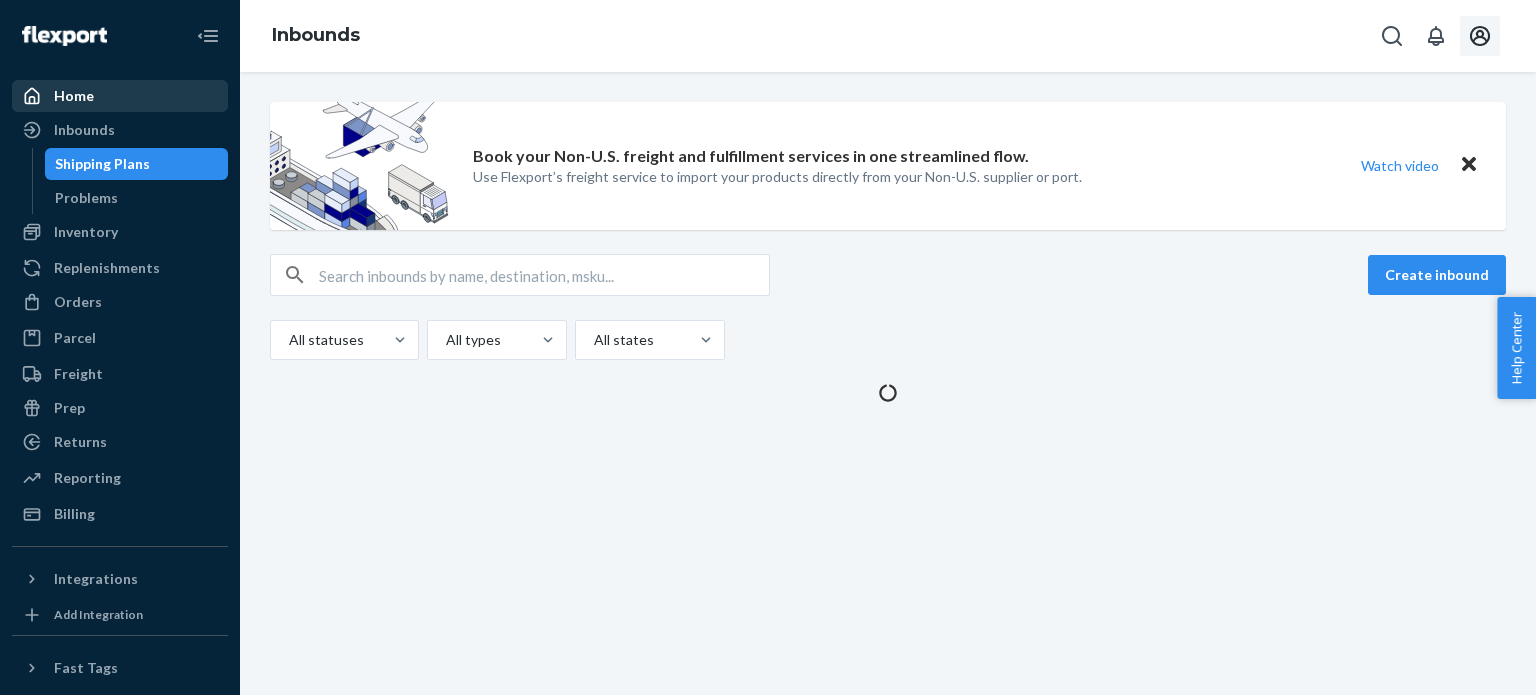 click on "Home" at bounding box center [120, 96] 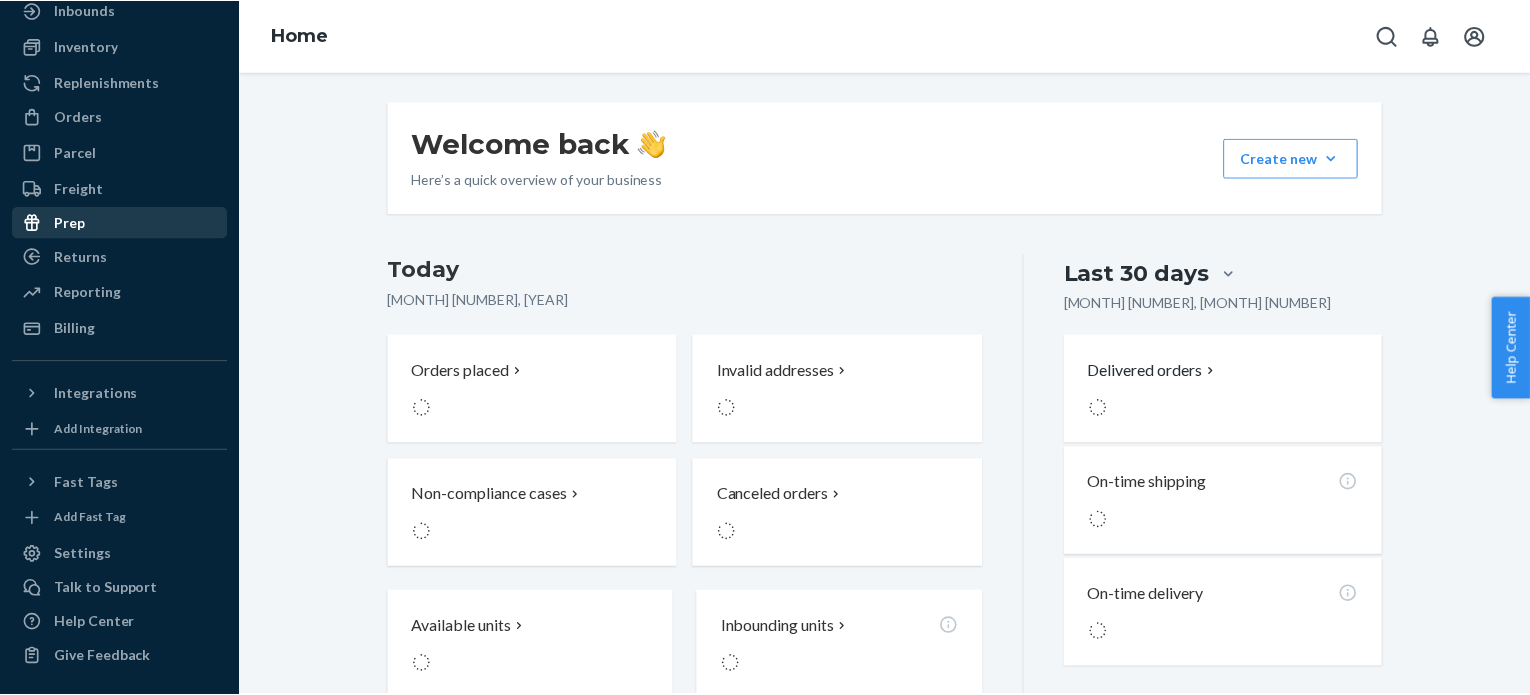 scroll, scrollTop: 0, scrollLeft: 0, axis: both 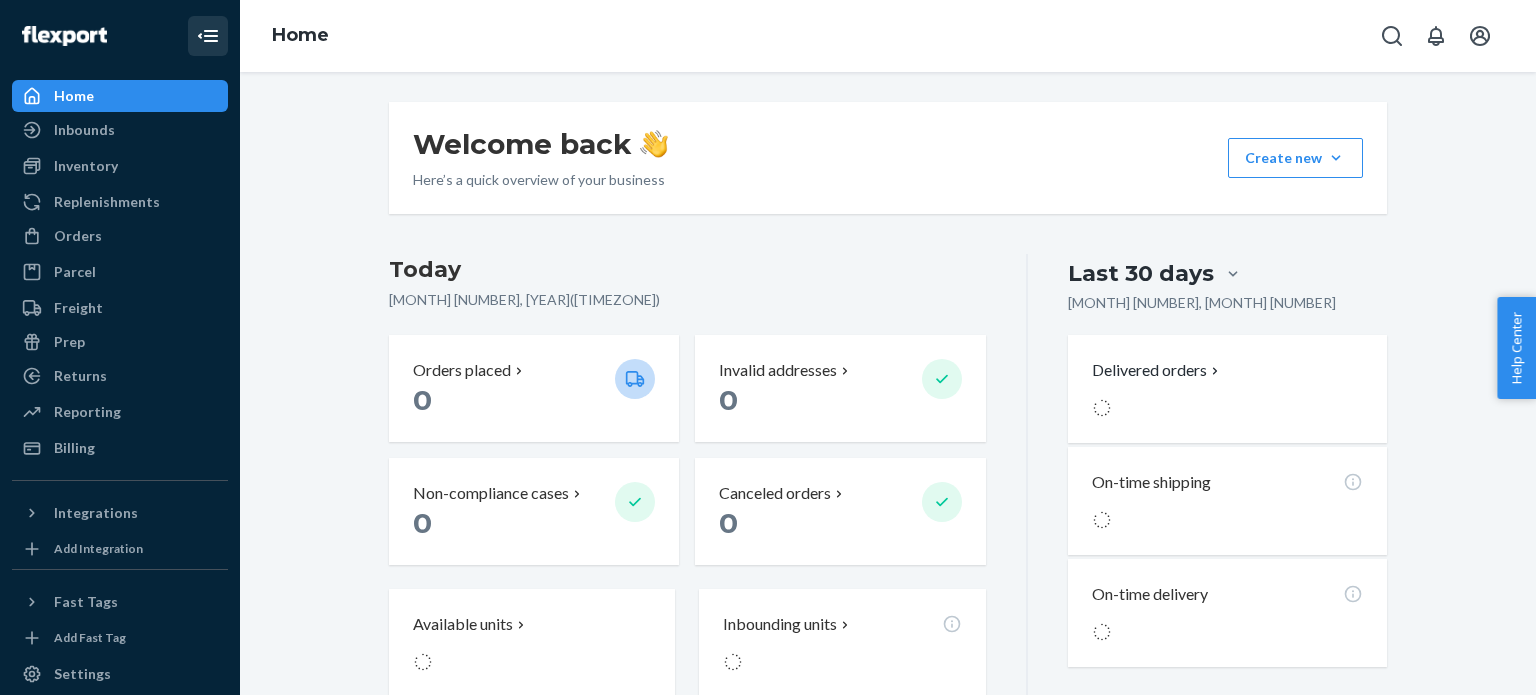 click at bounding box center [208, 36] 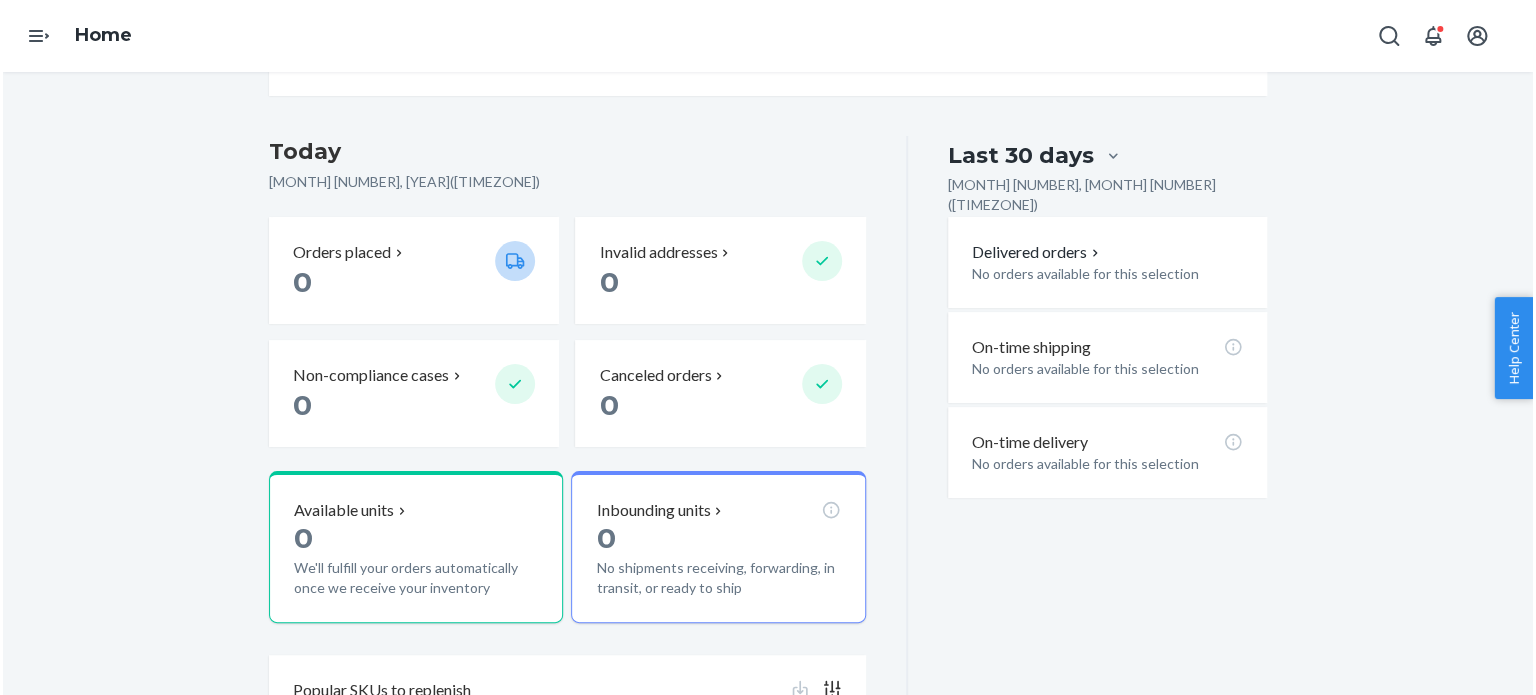 scroll, scrollTop: 0, scrollLeft: 0, axis: both 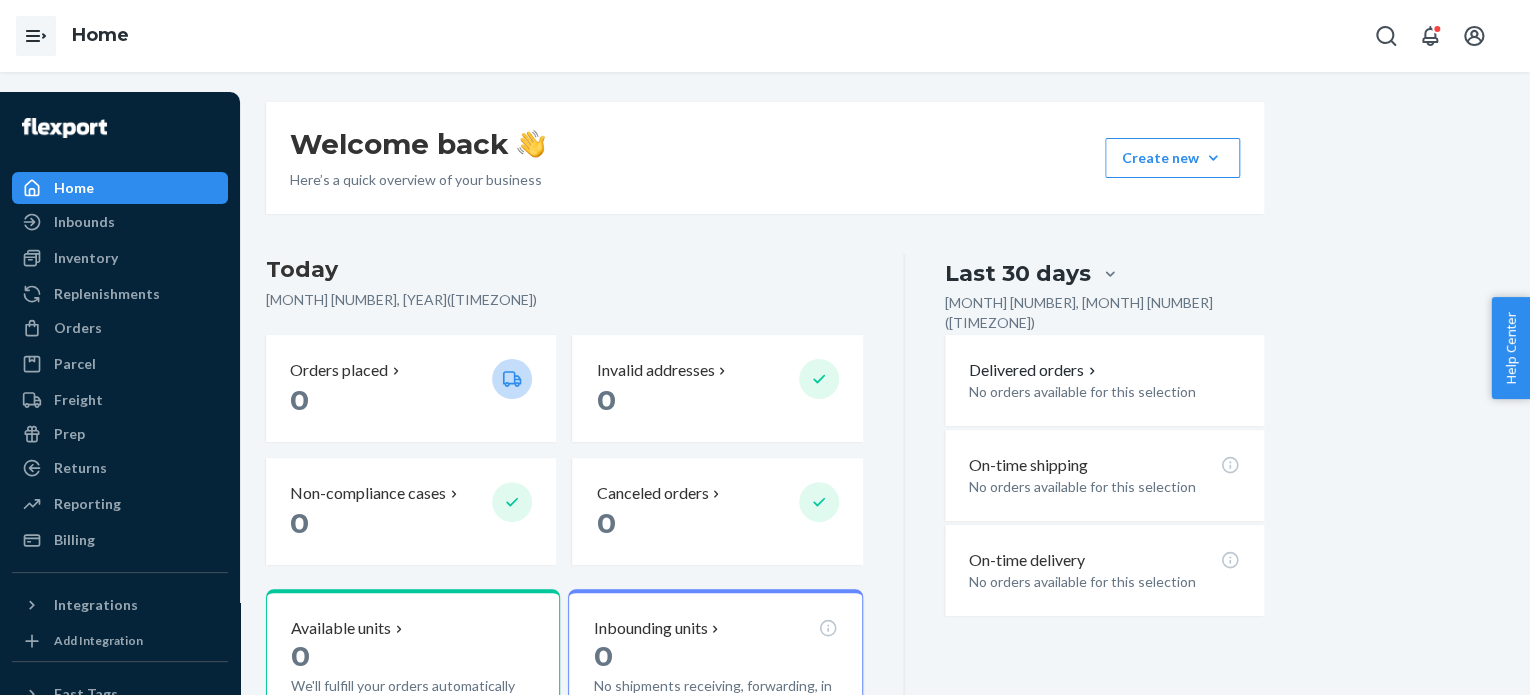 click at bounding box center (36, 36) 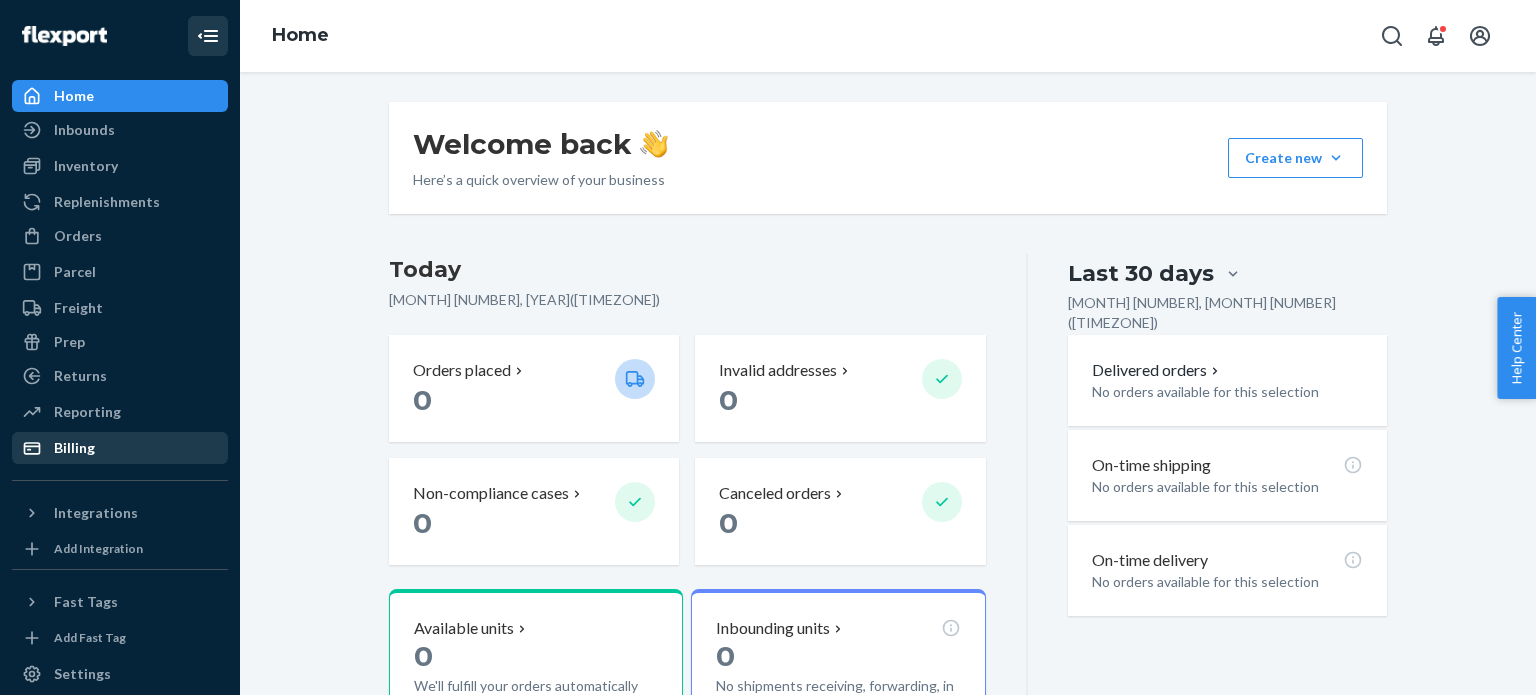 click on "Billing" at bounding box center (120, 448) 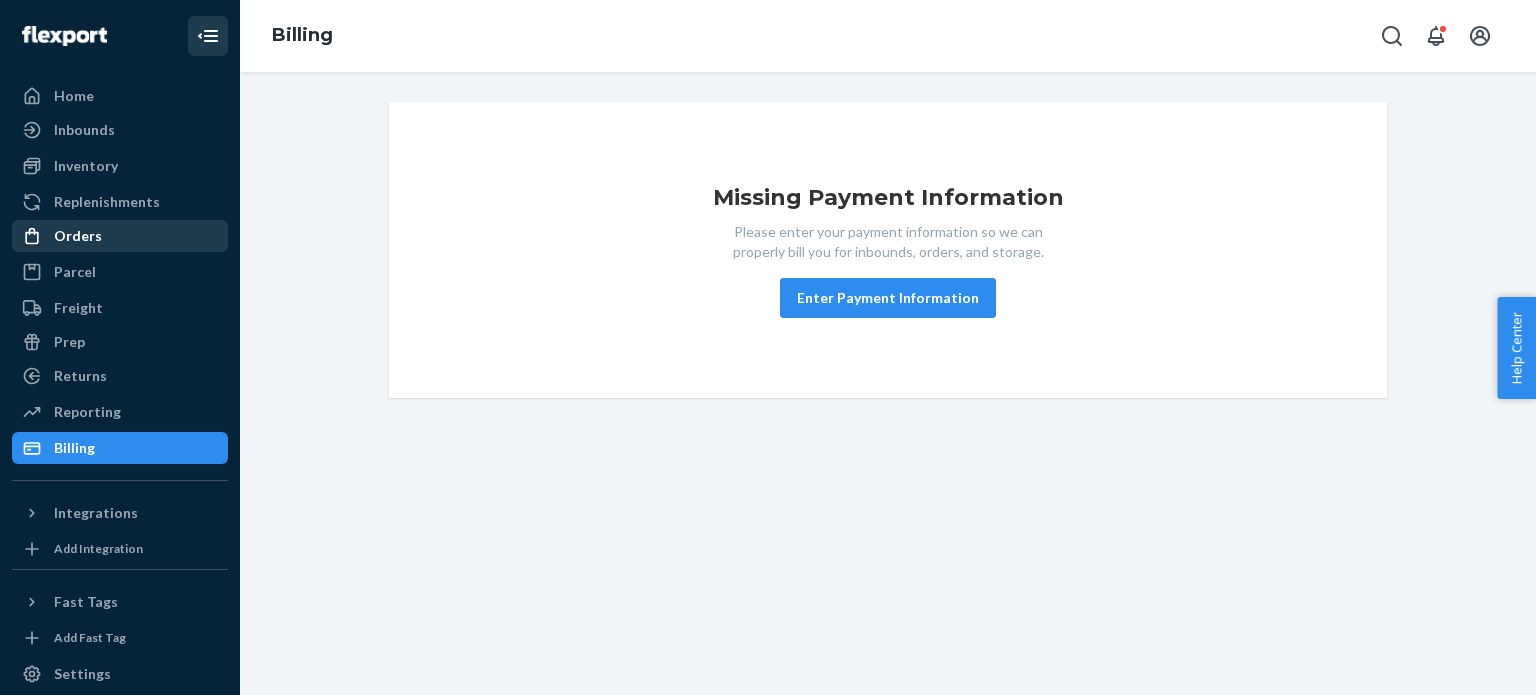 click on "Orders" at bounding box center (120, 236) 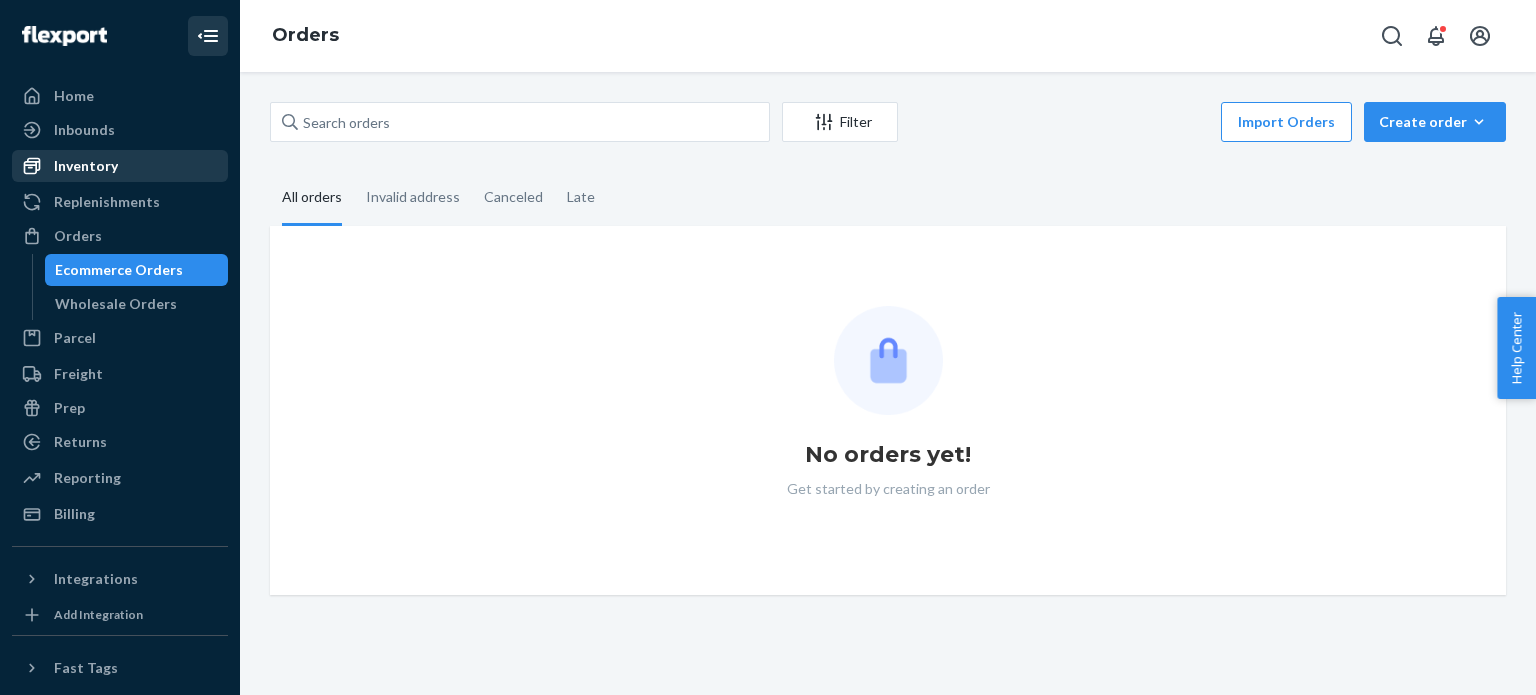 click on "Inventory" at bounding box center (120, 166) 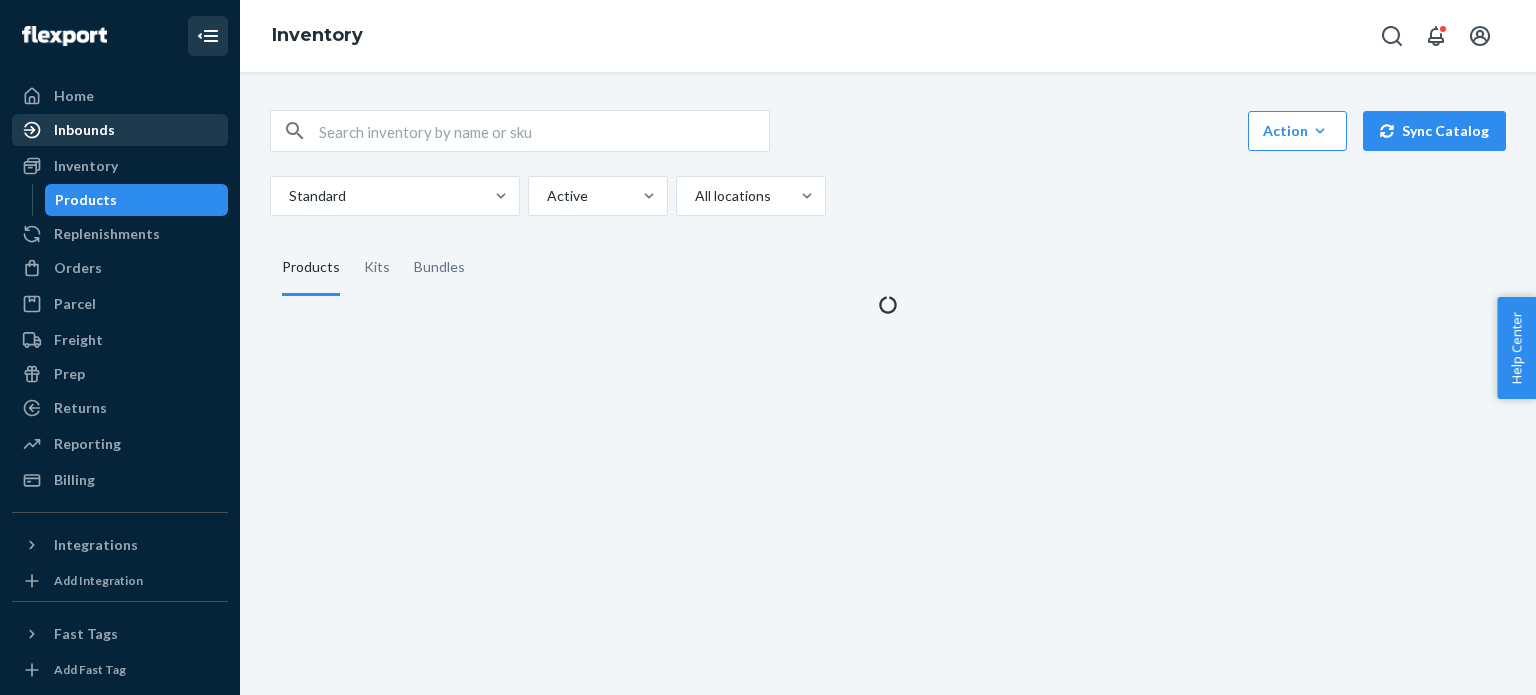 click on "Inbounds" at bounding box center [120, 130] 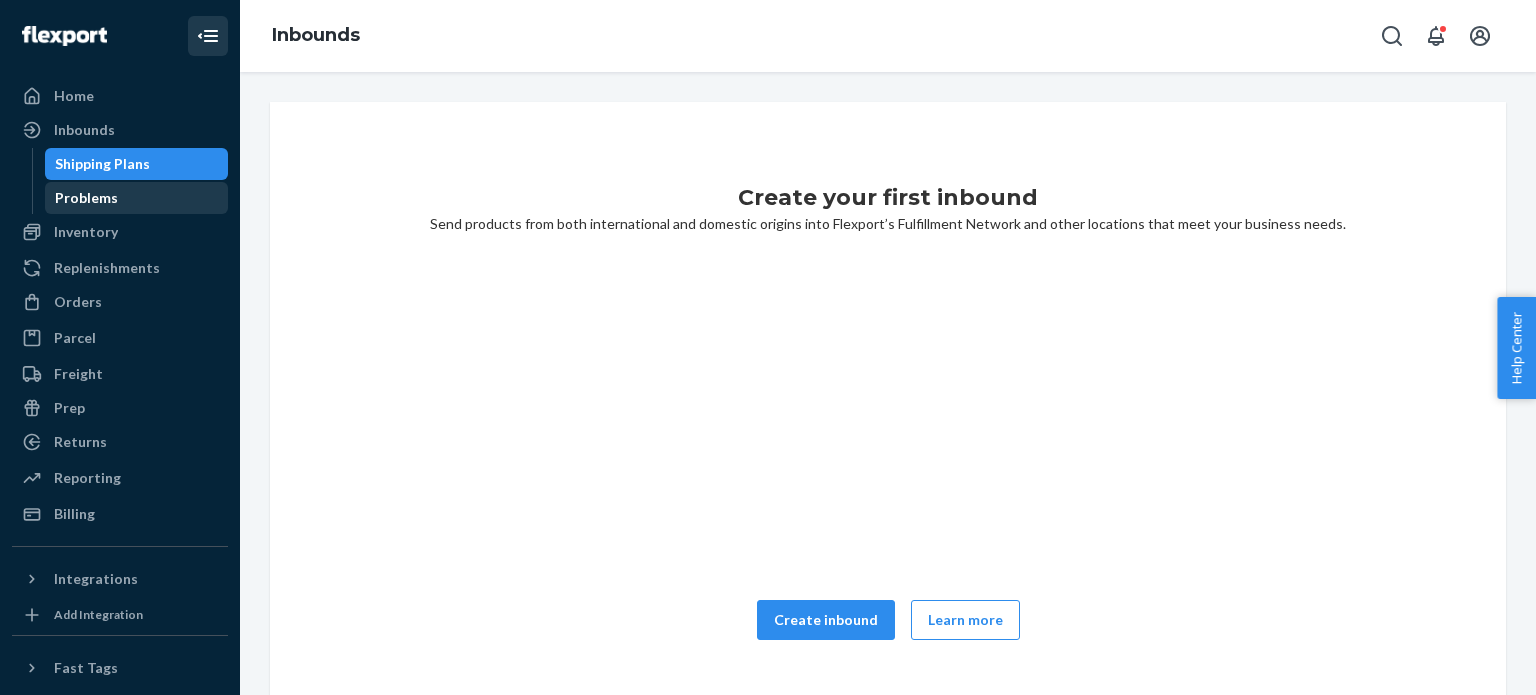 click on "Problems" at bounding box center [86, 198] 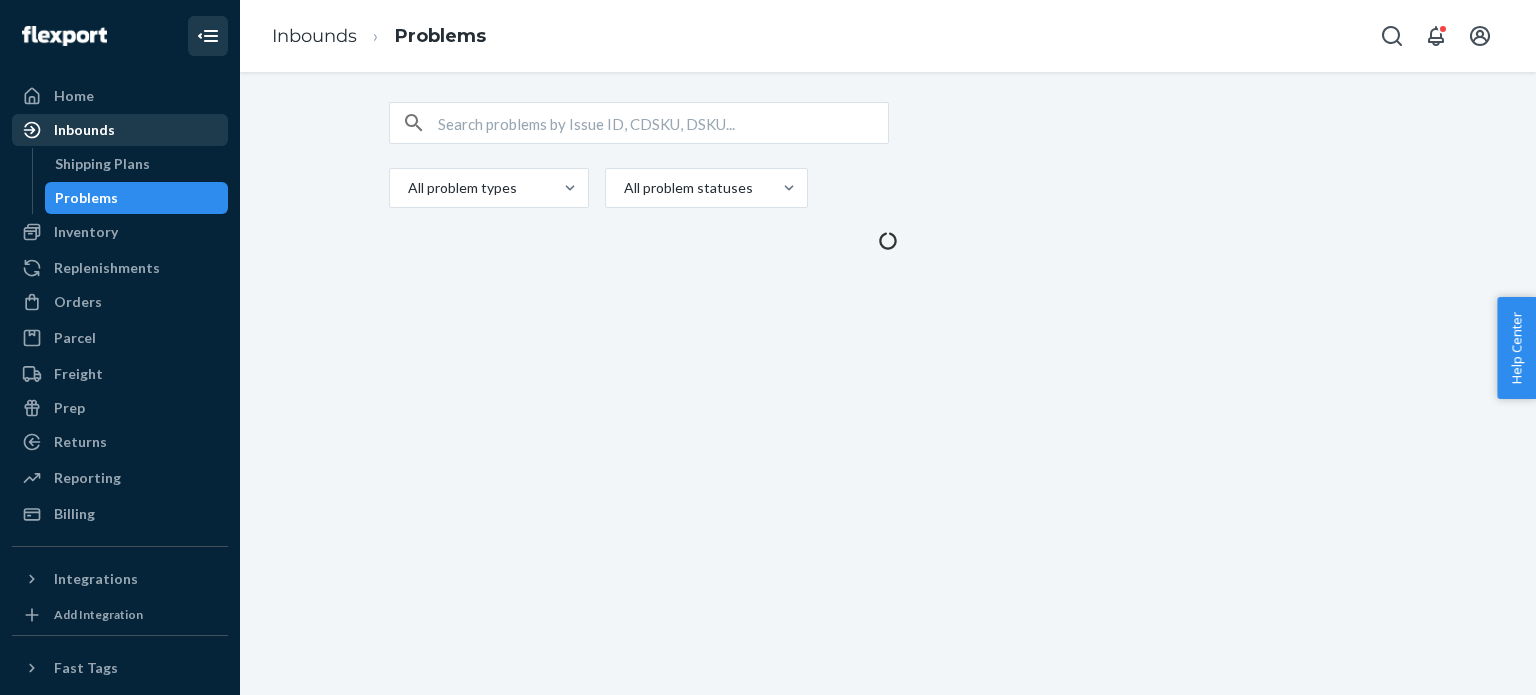 click on "Inbounds" at bounding box center [84, 130] 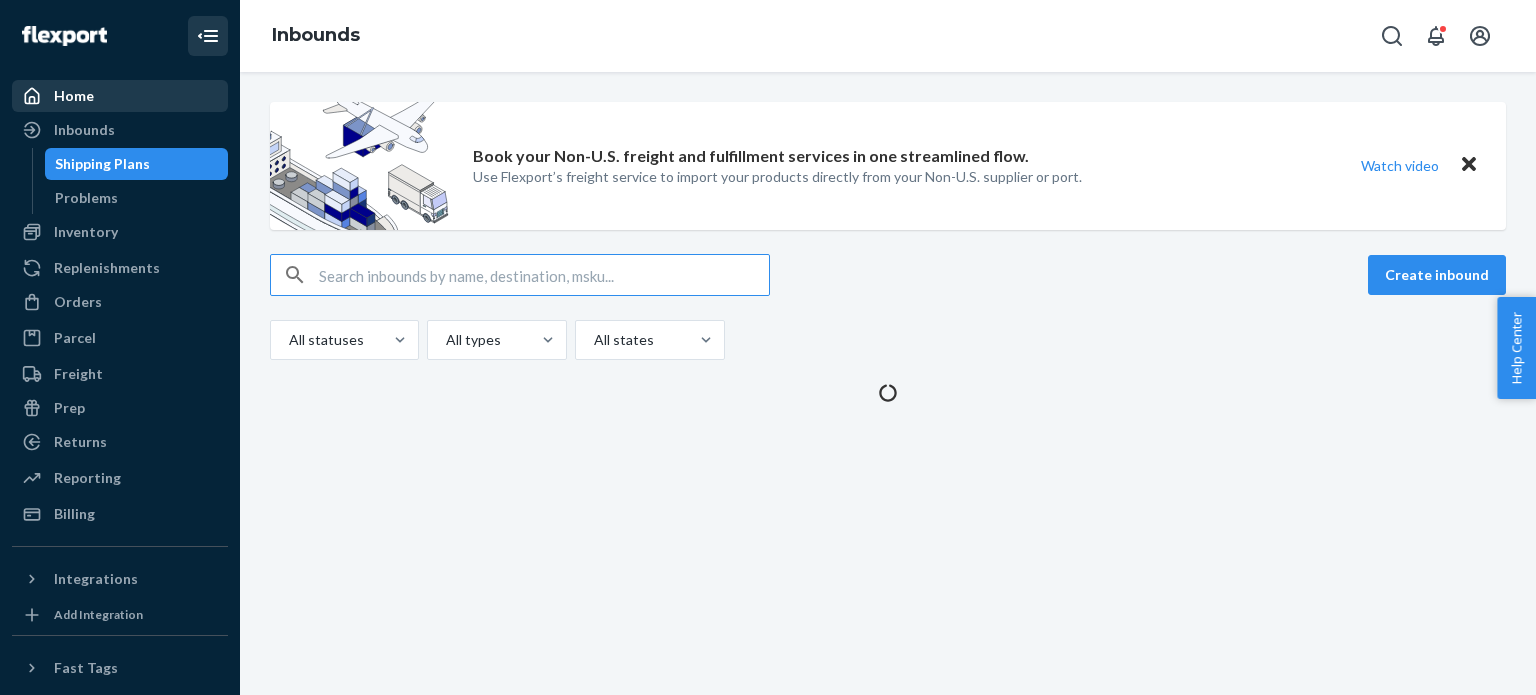 click on "Home" at bounding box center (120, 96) 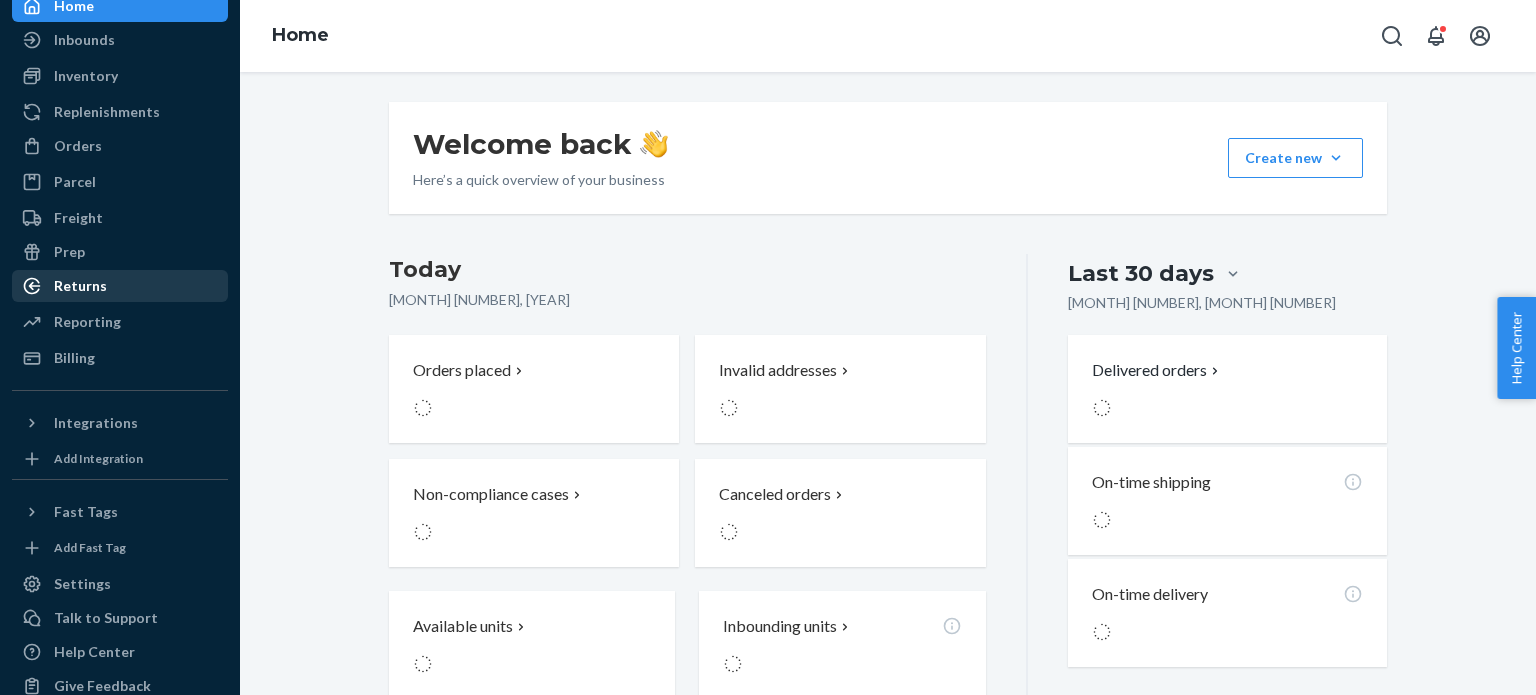 scroll, scrollTop: 119, scrollLeft: 0, axis: vertical 